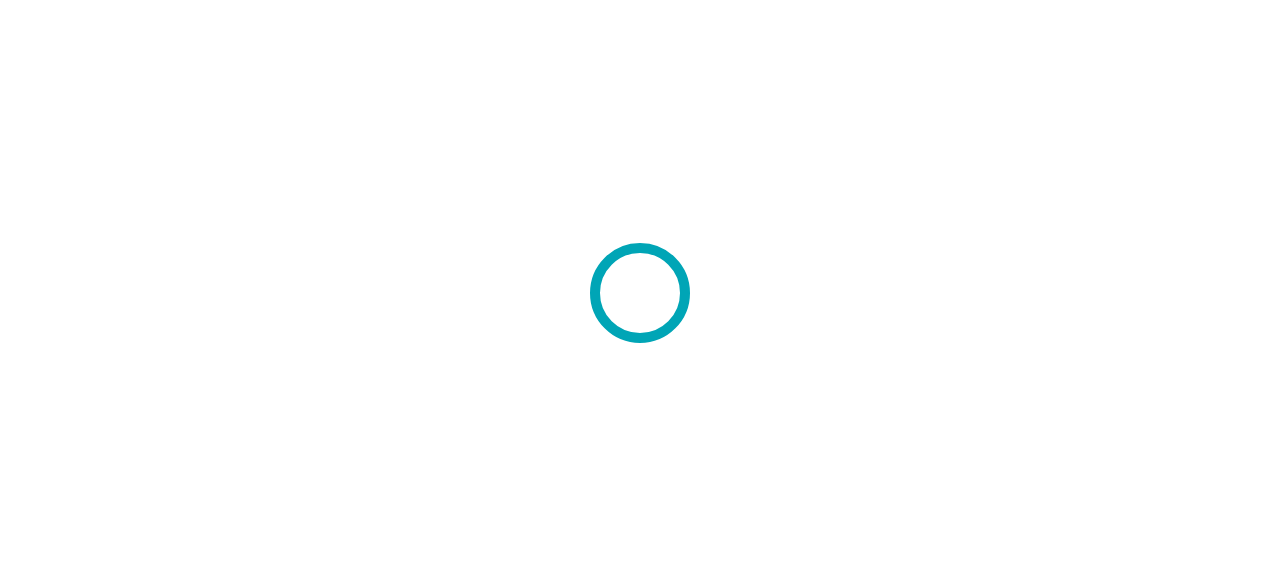 scroll, scrollTop: 0, scrollLeft: 0, axis: both 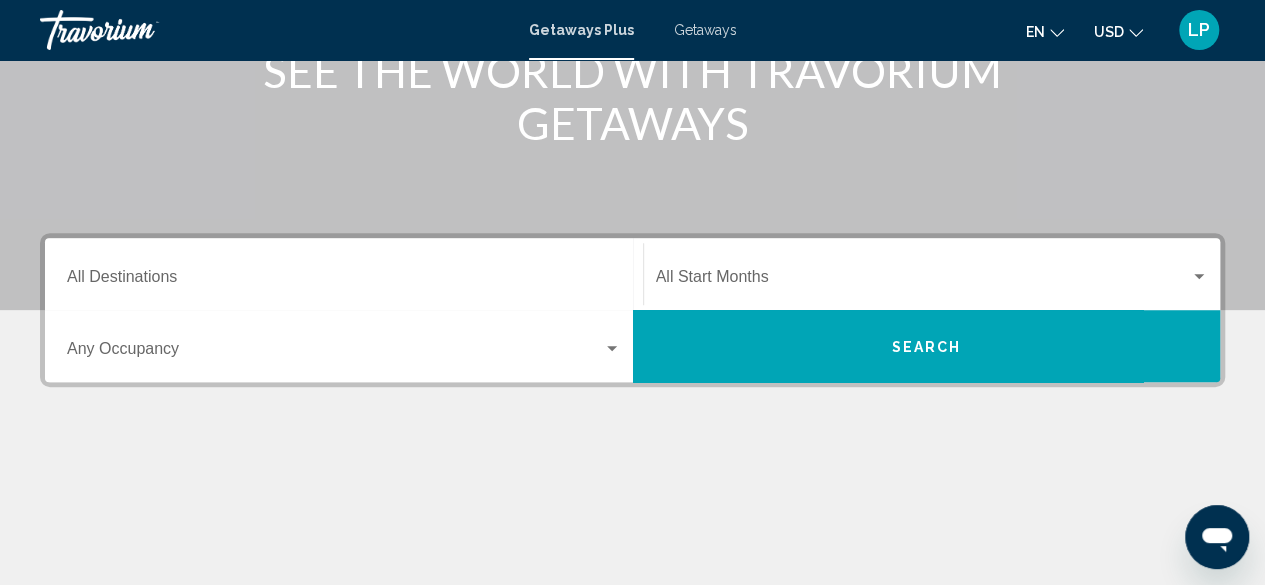 click on "Destination All Destinations" at bounding box center (344, 274) 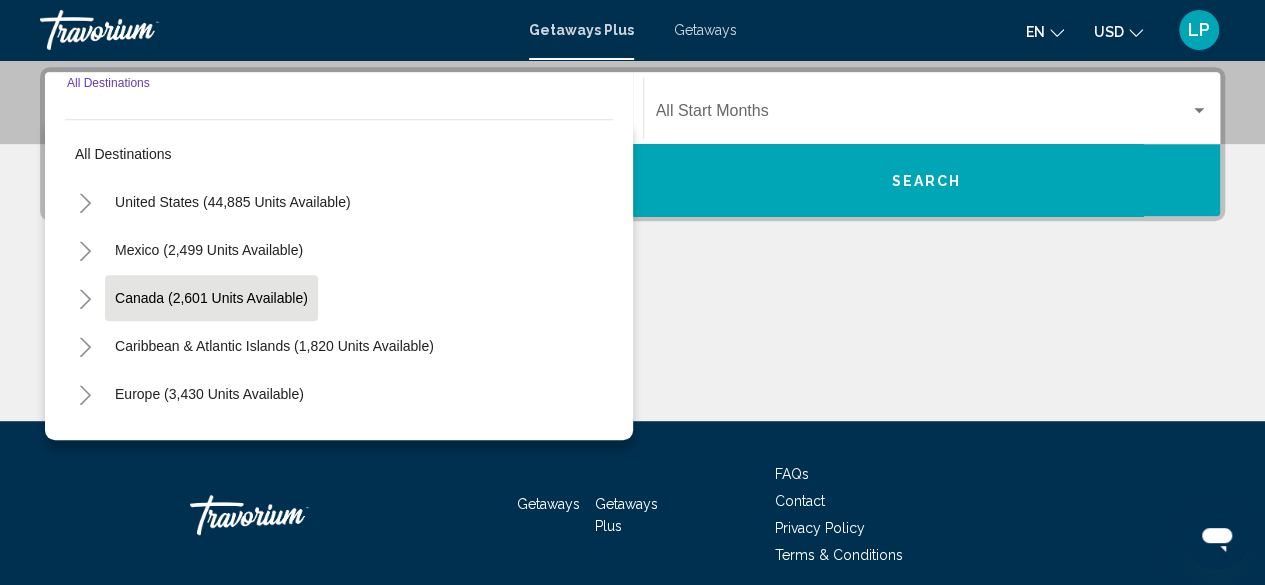 scroll, scrollTop: 458, scrollLeft: 0, axis: vertical 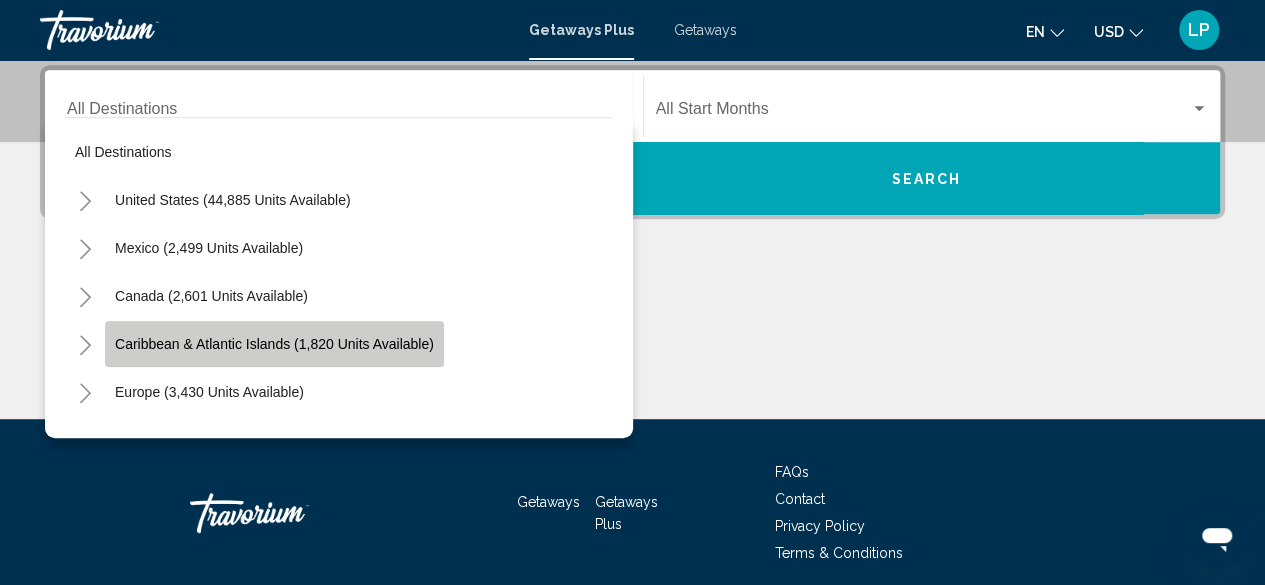 click on "Caribbean & Atlantic Islands (1,820 units available)" 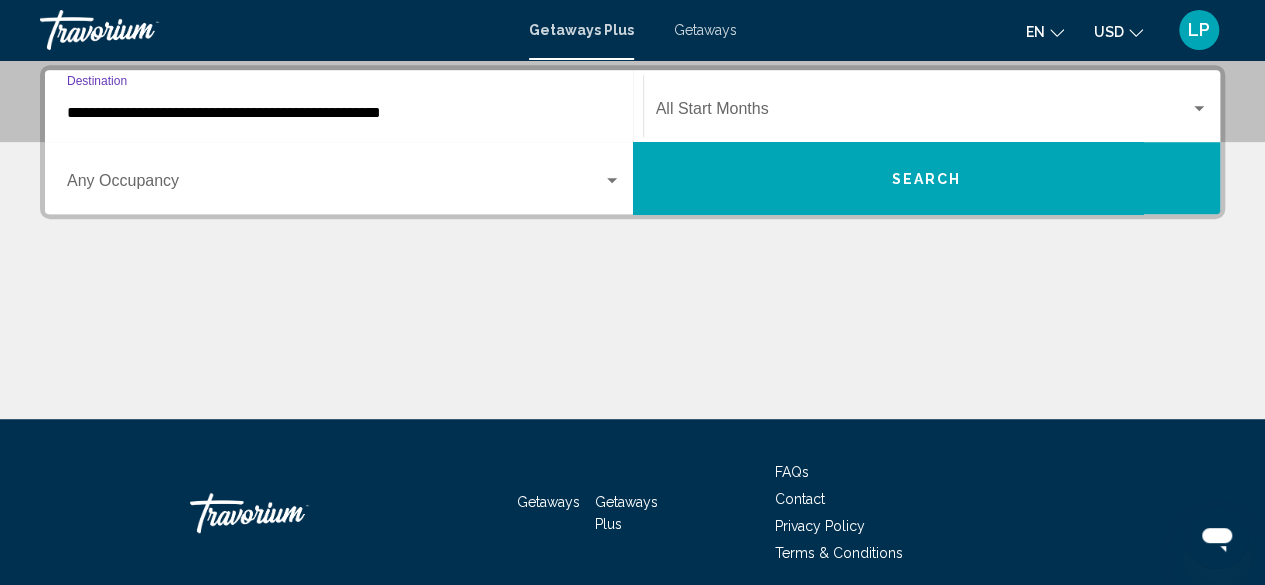 click at bounding box center [335, 185] 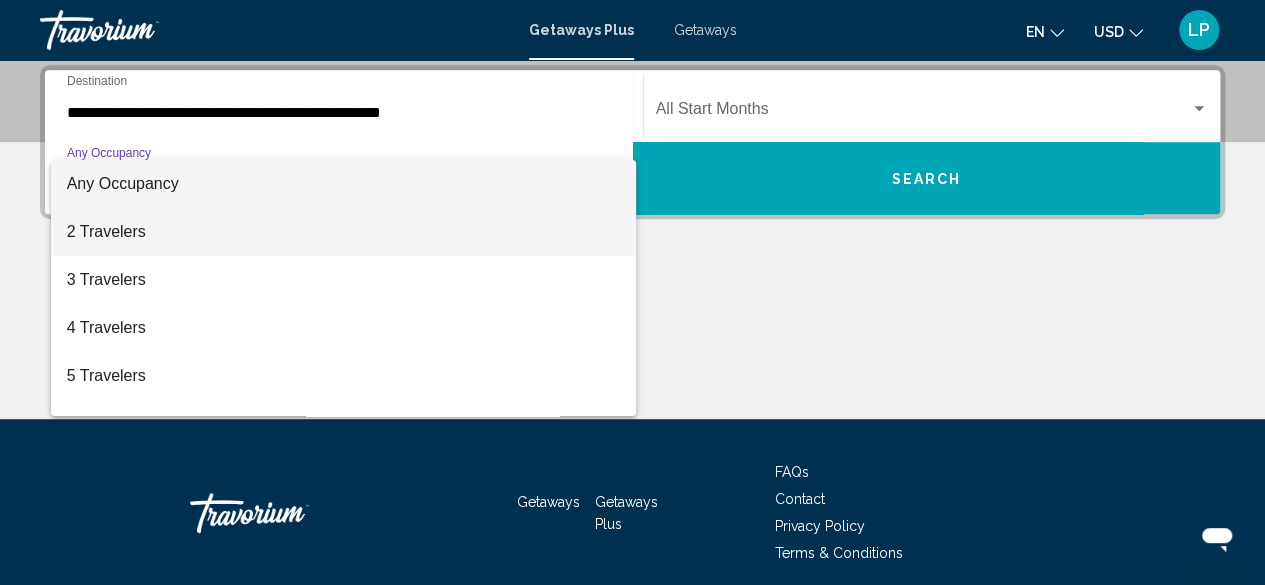 click on "2 Travelers" at bounding box center [344, 232] 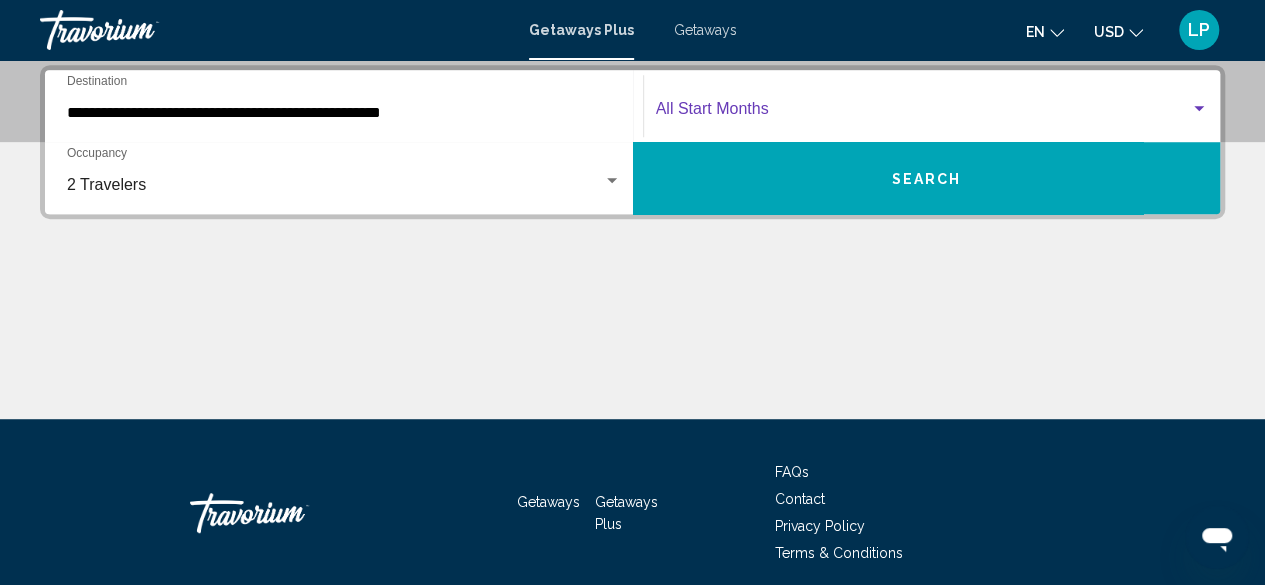 click at bounding box center (923, 113) 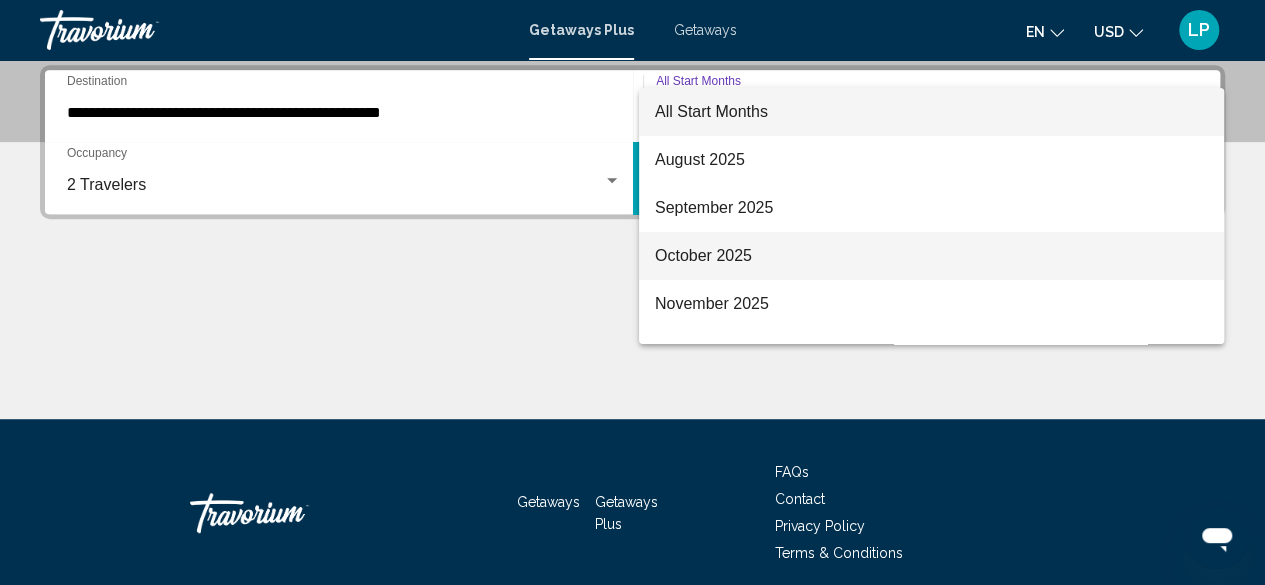 click on "October 2025" at bounding box center [931, 256] 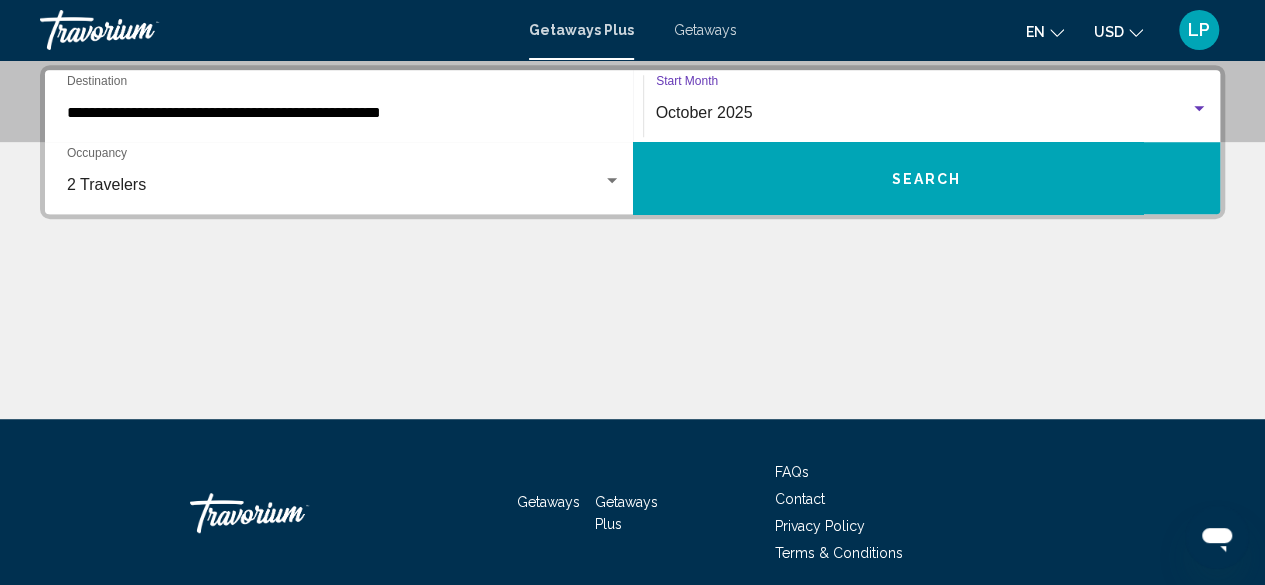 click on "Search" at bounding box center (926, 179) 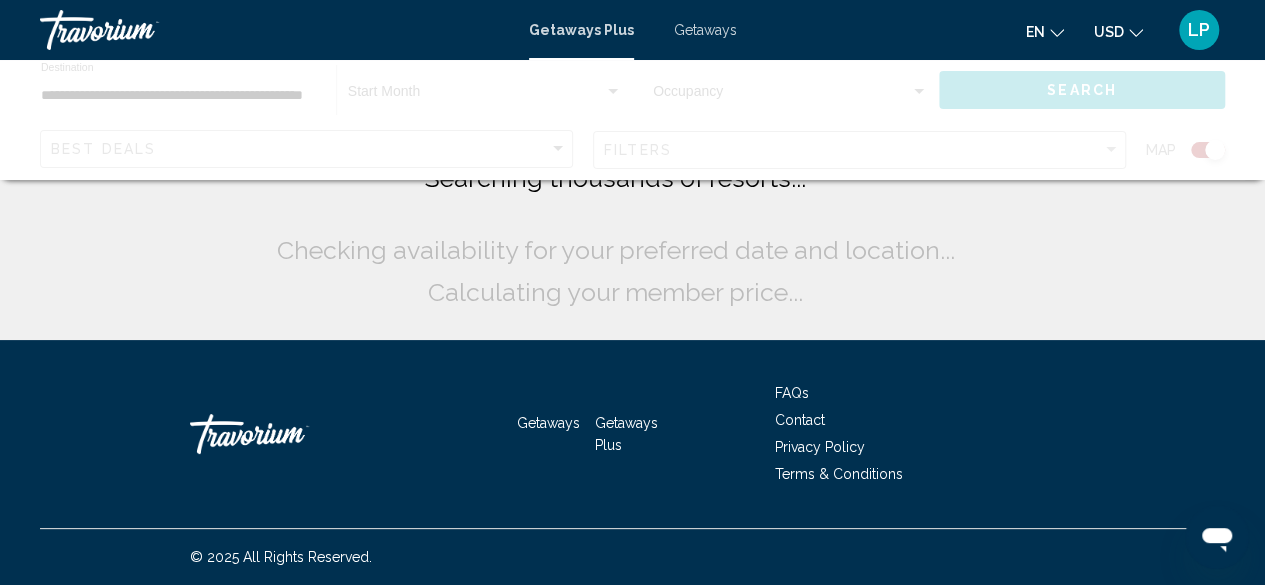 scroll, scrollTop: 0, scrollLeft: 0, axis: both 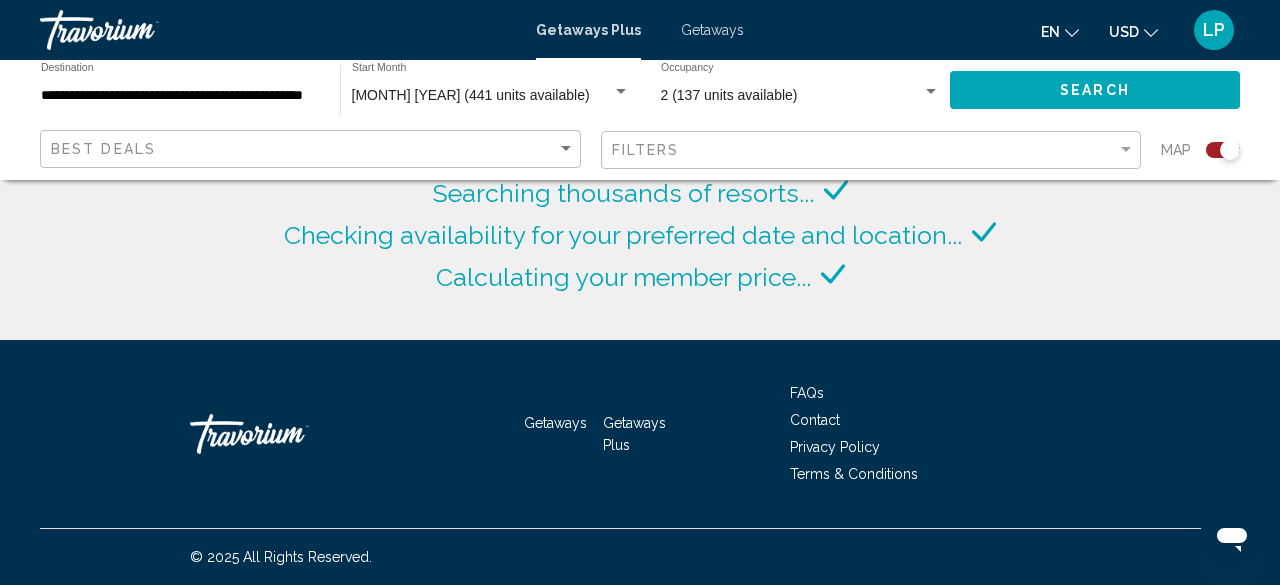 click on "Best Deals Filters Map" 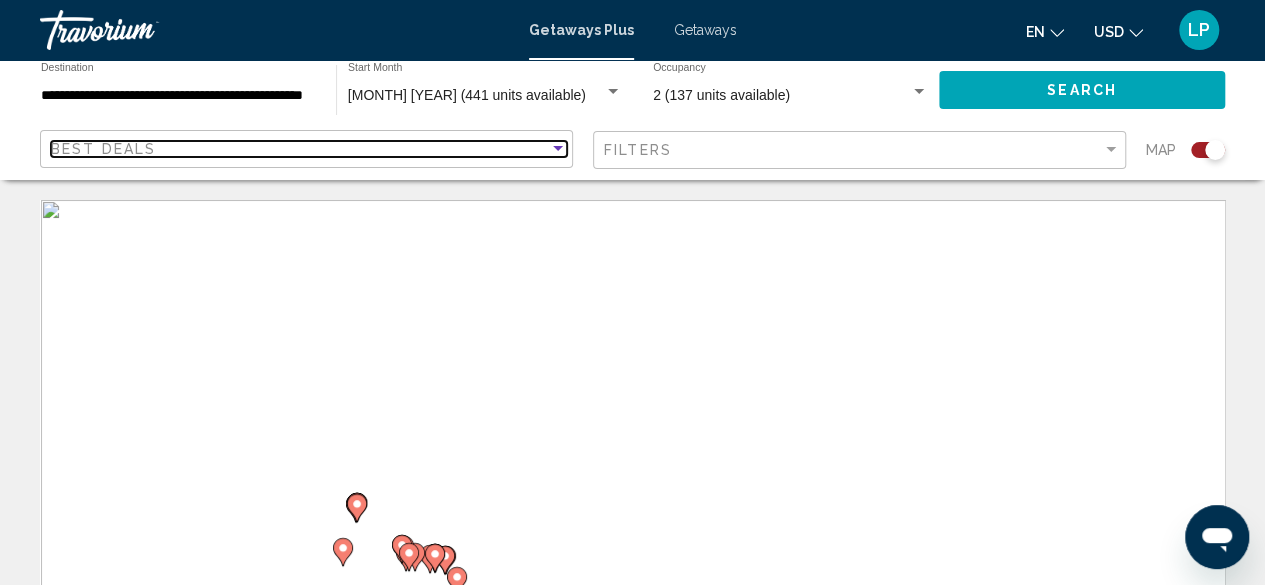 click on "Best Deals" at bounding box center (300, 149) 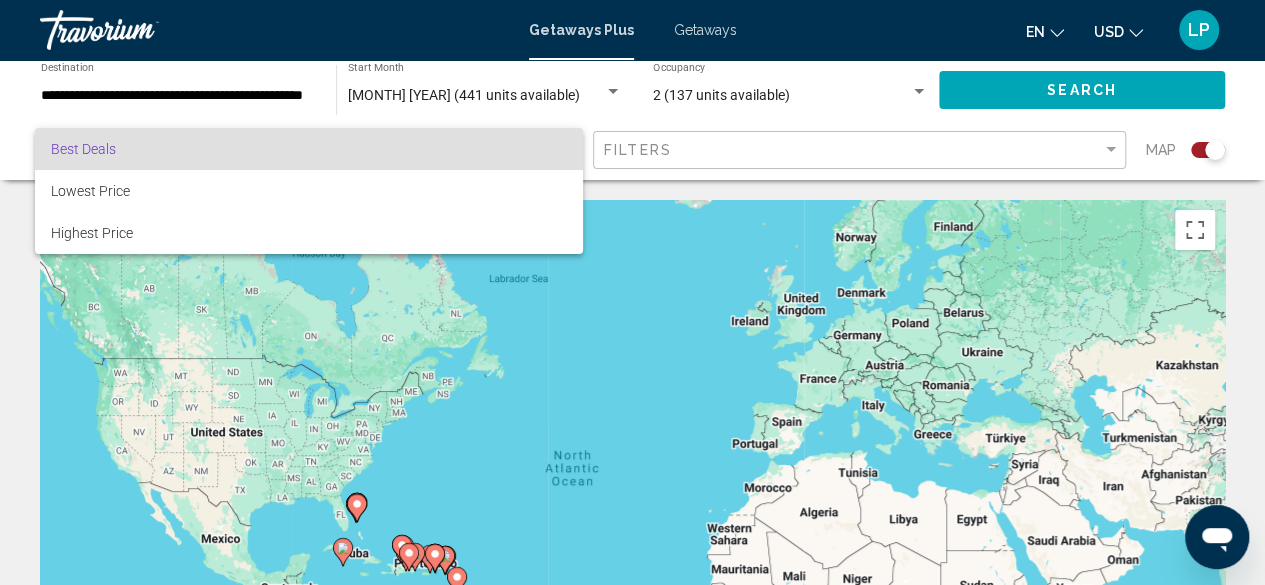 click at bounding box center [632, 292] 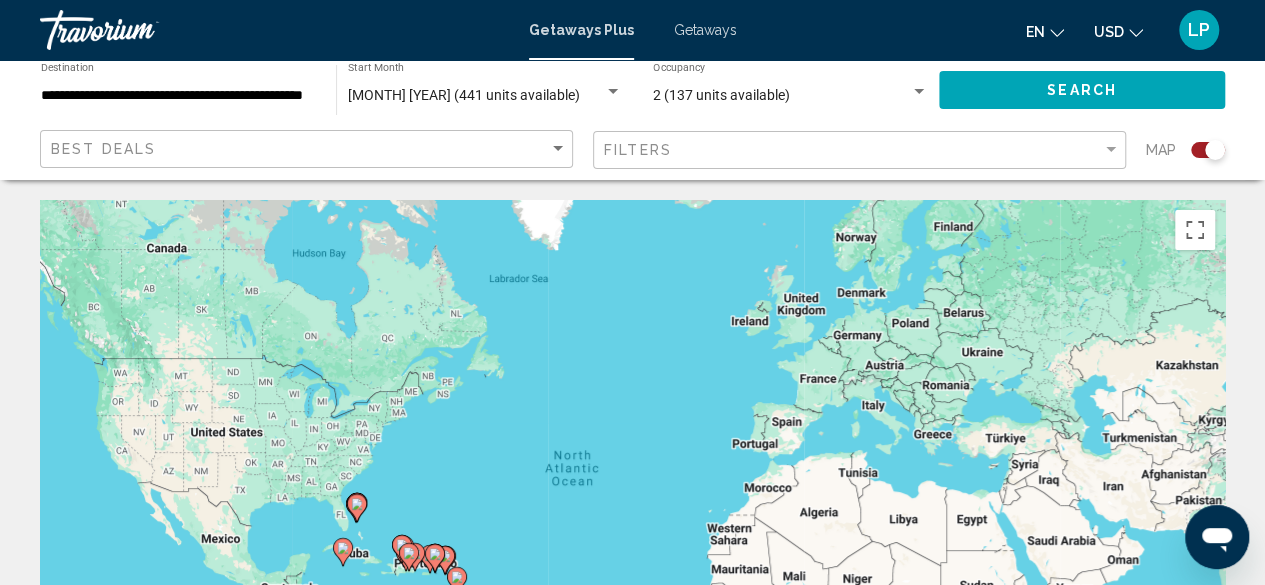 click on "Filters" 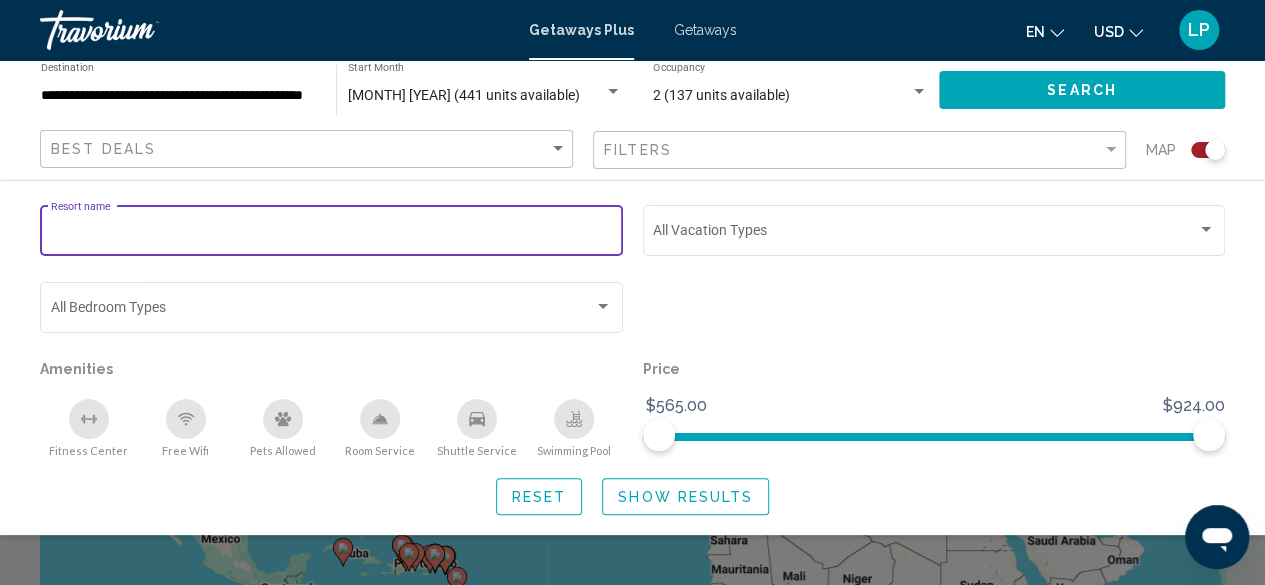 click on "Resort name" at bounding box center [332, 234] 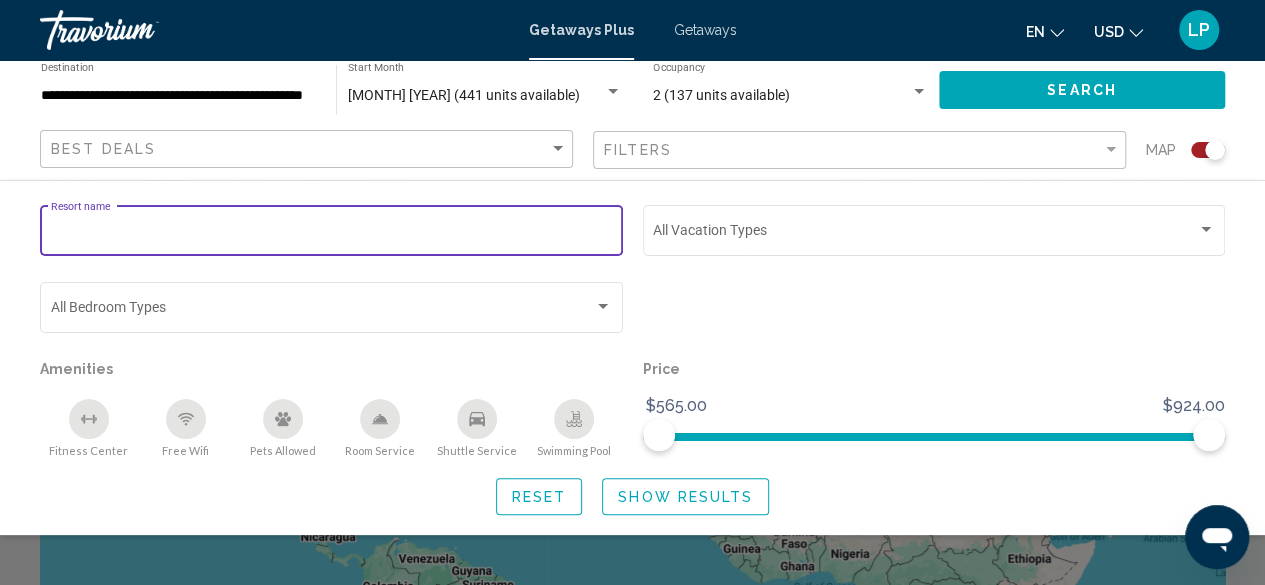 scroll, scrollTop: 66, scrollLeft: 0, axis: vertical 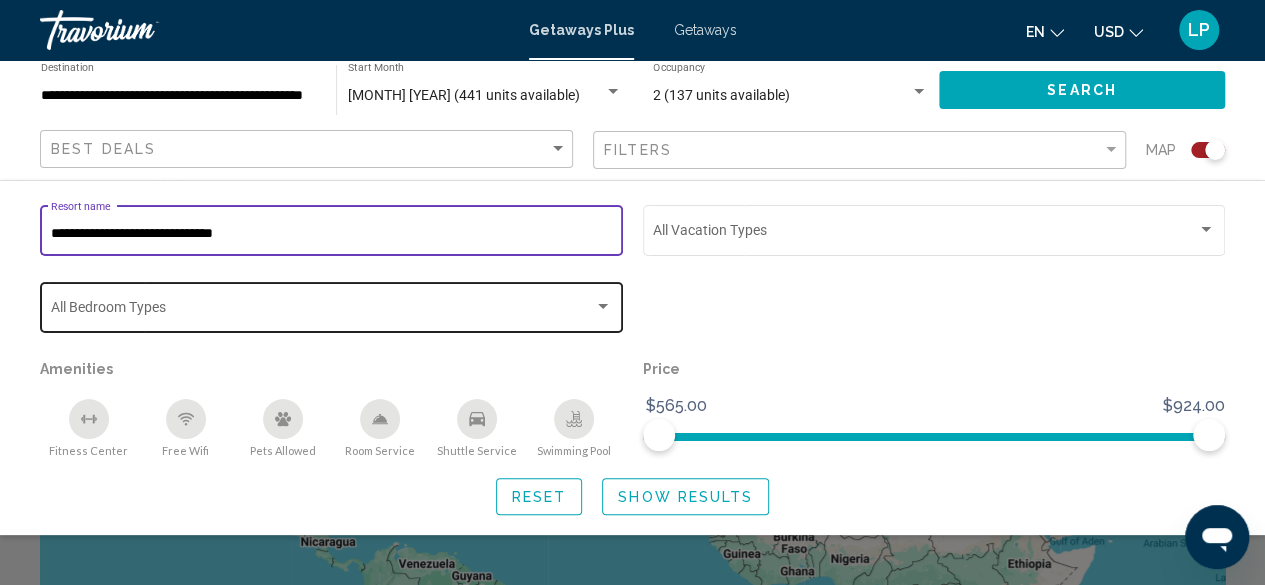 type on "**********" 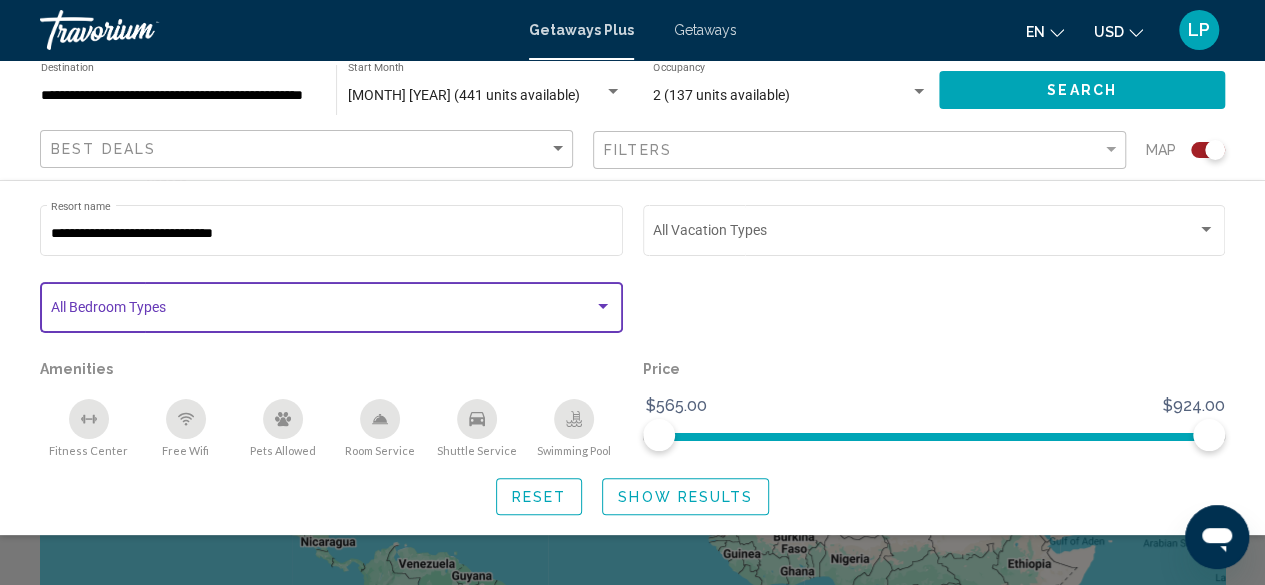 click at bounding box center (323, 311) 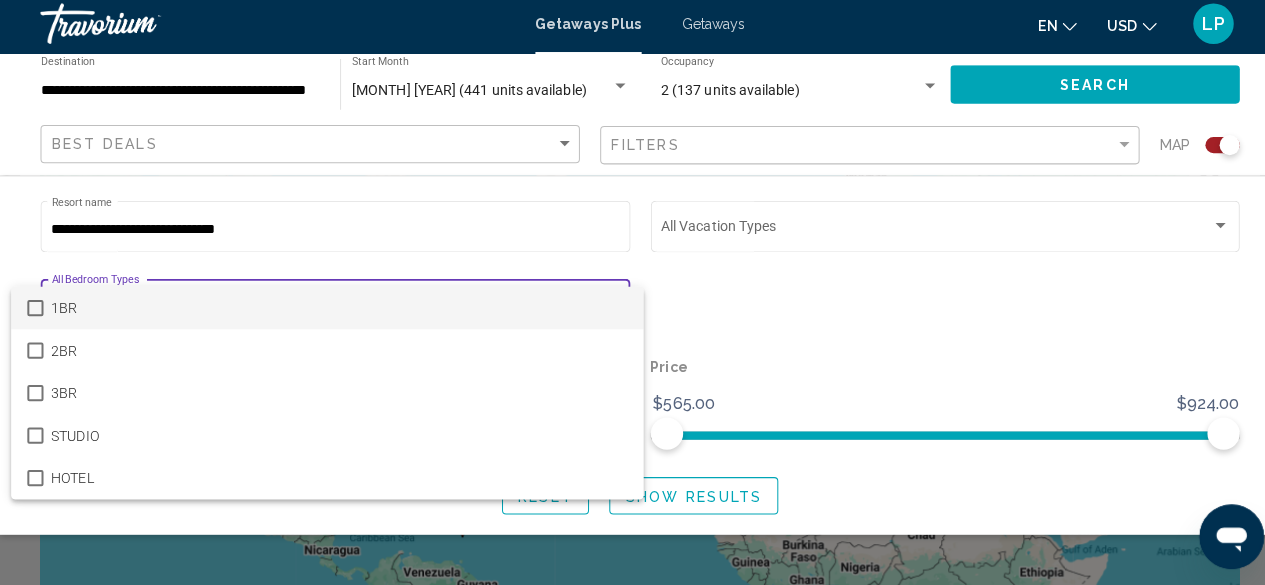scroll, scrollTop: 60, scrollLeft: 0, axis: vertical 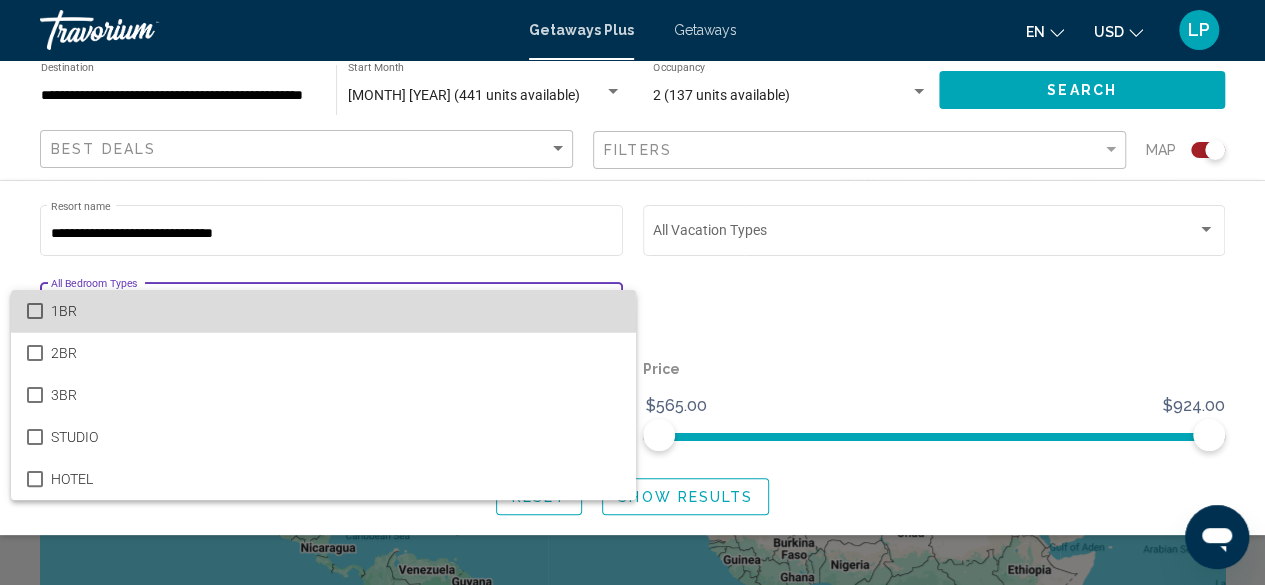 click on "1BR" at bounding box center [323, 311] 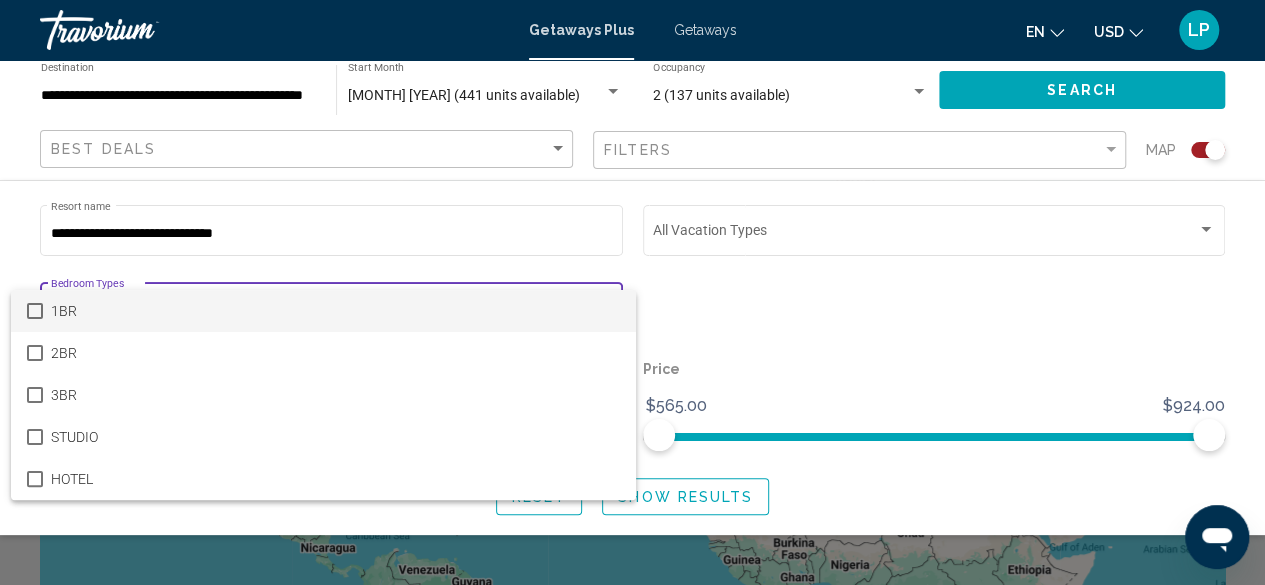 click at bounding box center [35, 311] 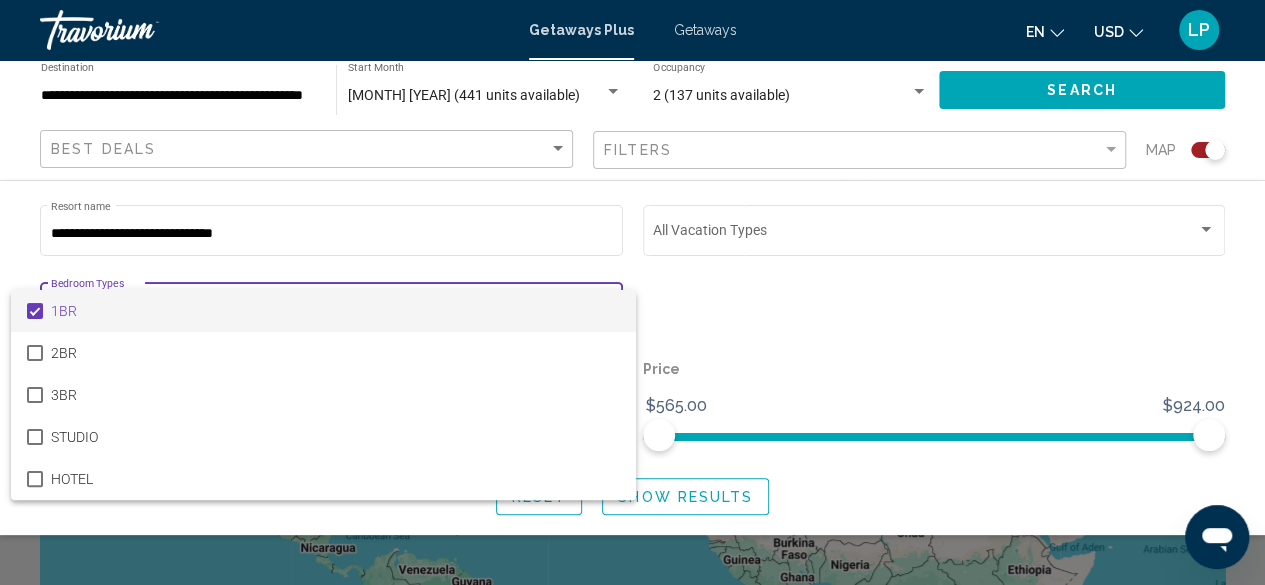 click at bounding box center [632, 292] 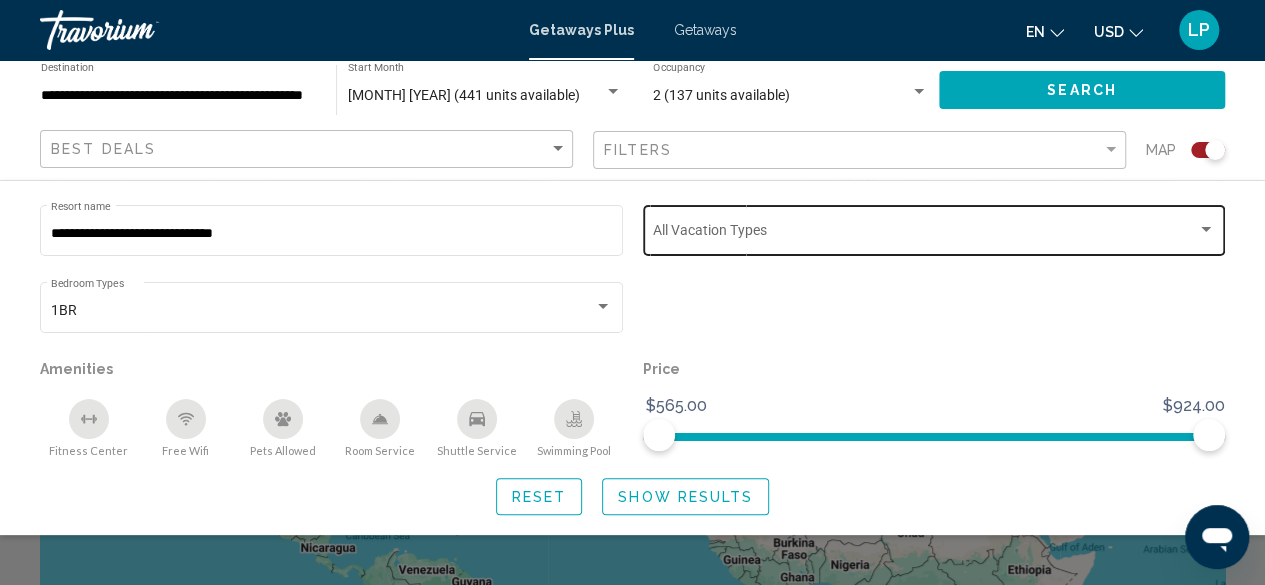 click on "Vacation Types All Vacation Types" 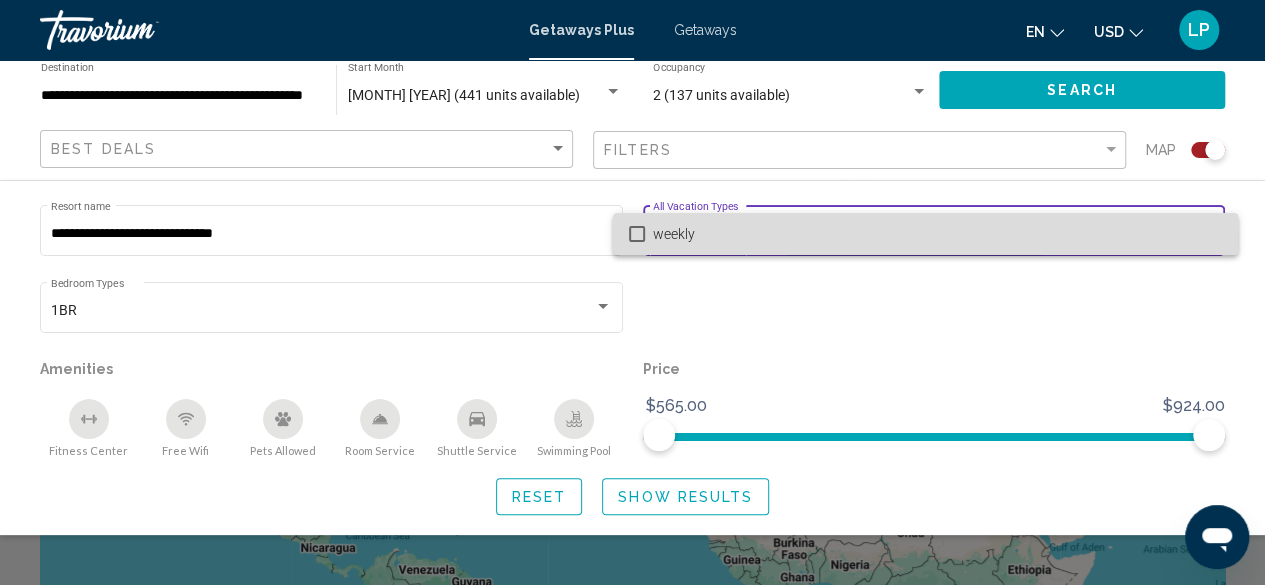 click on "weekly" at bounding box center [925, 234] 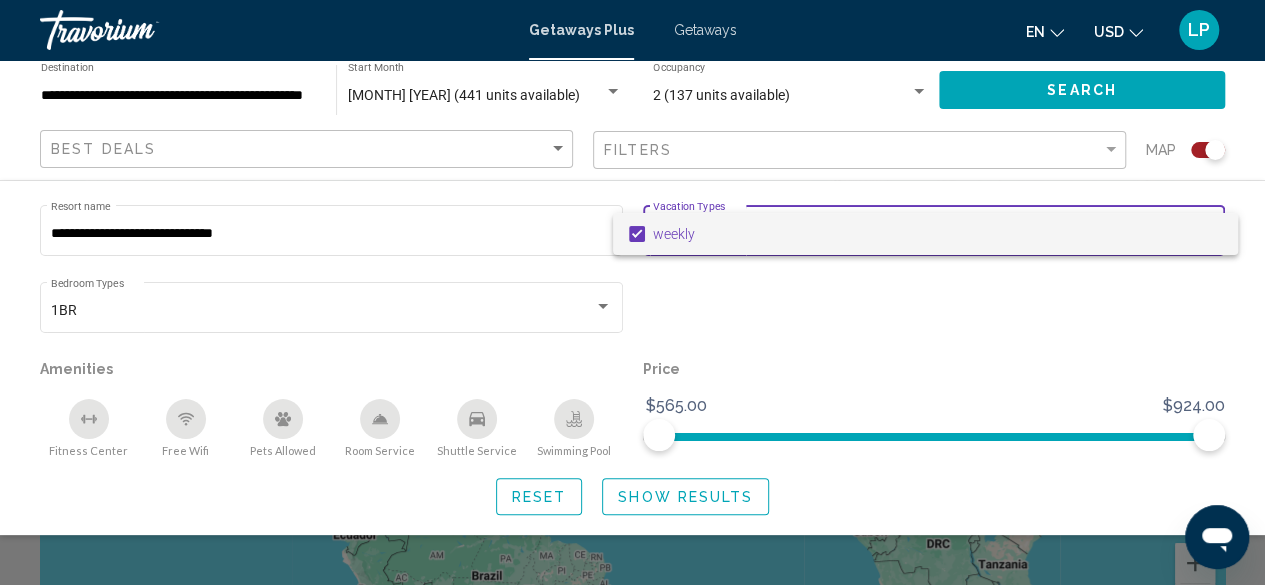 scroll, scrollTop: 149, scrollLeft: 0, axis: vertical 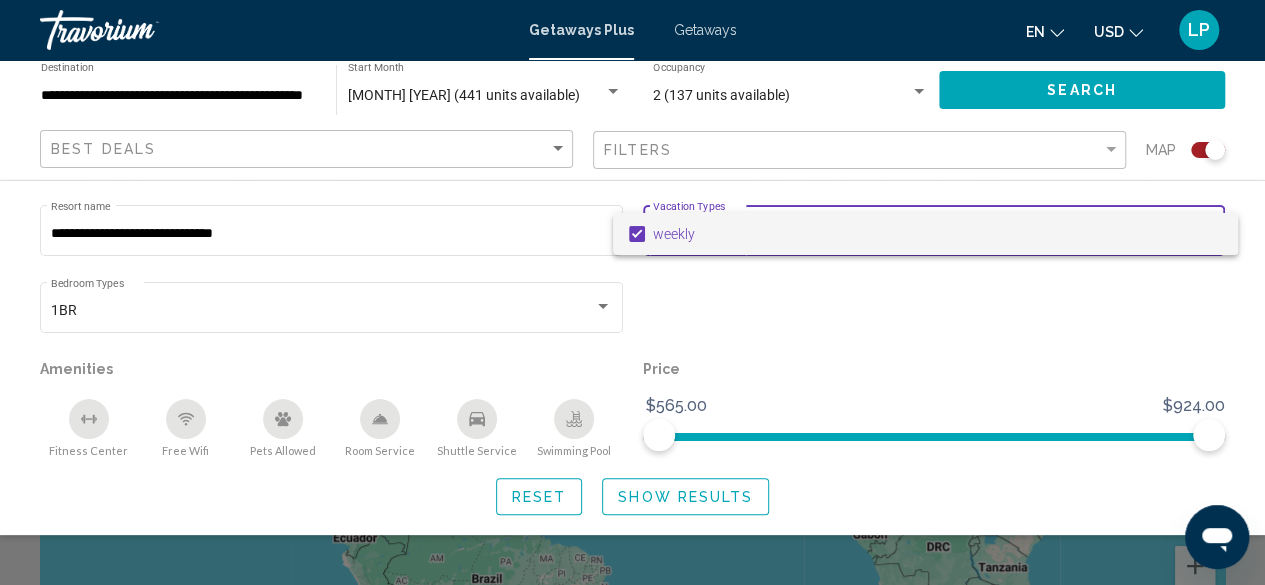 click at bounding box center (632, 292) 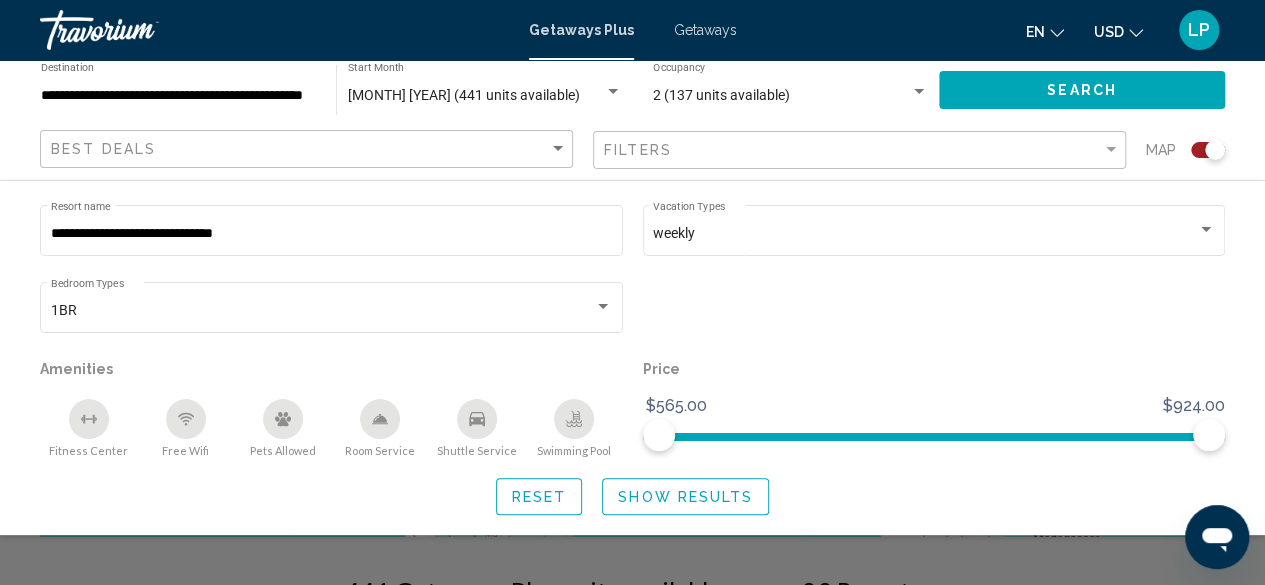 scroll, scrollTop: 267, scrollLeft: 0, axis: vertical 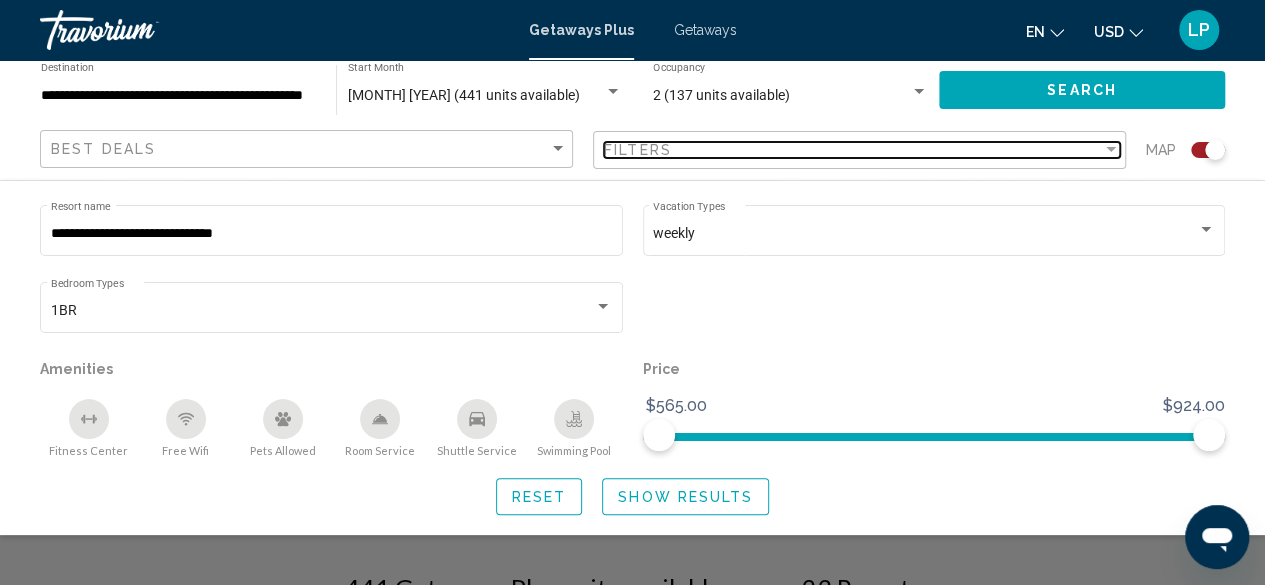 click on "Filters" at bounding box center [853, 150] 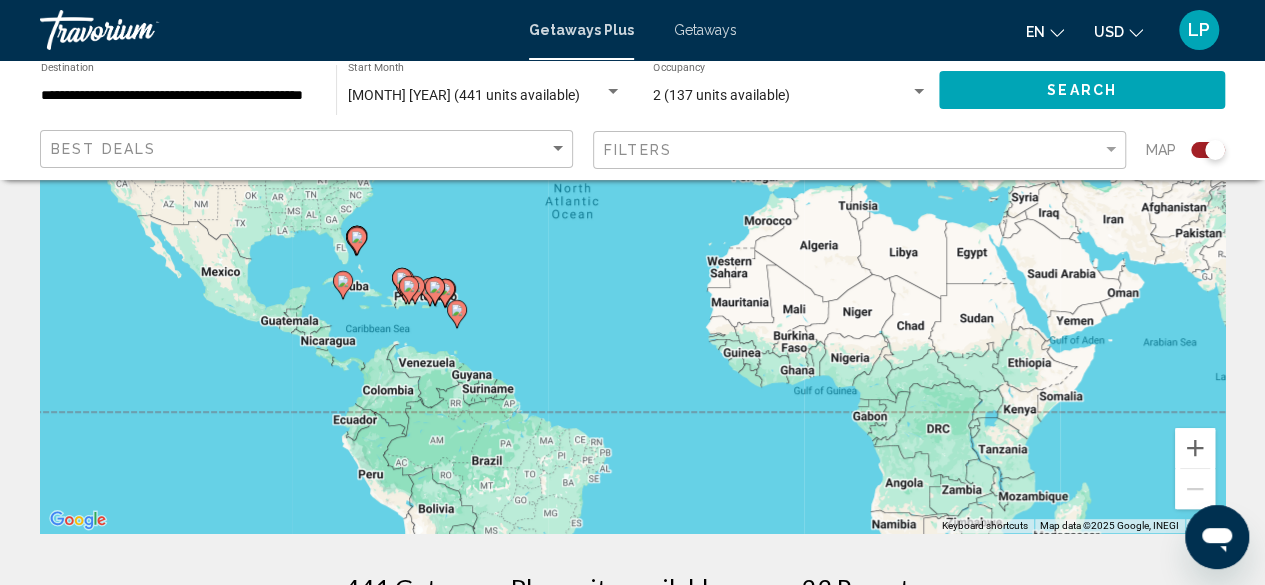 click on "Filters" 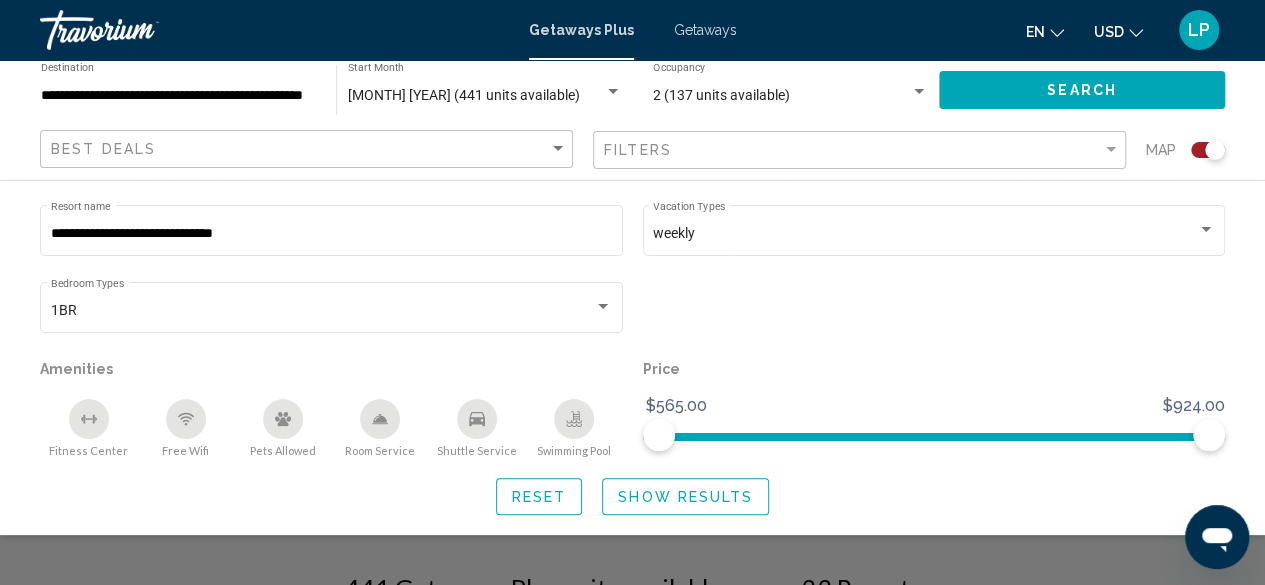 click on "Show Results" 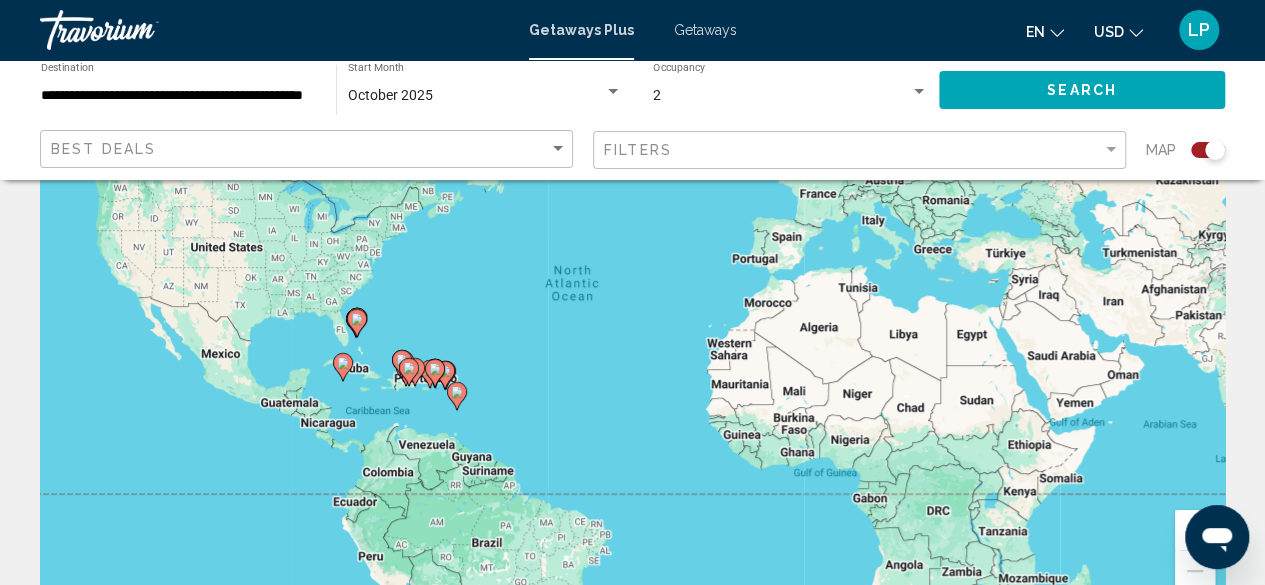 scroll, scrollTop: 0, scrollLeft: 0, axis: both 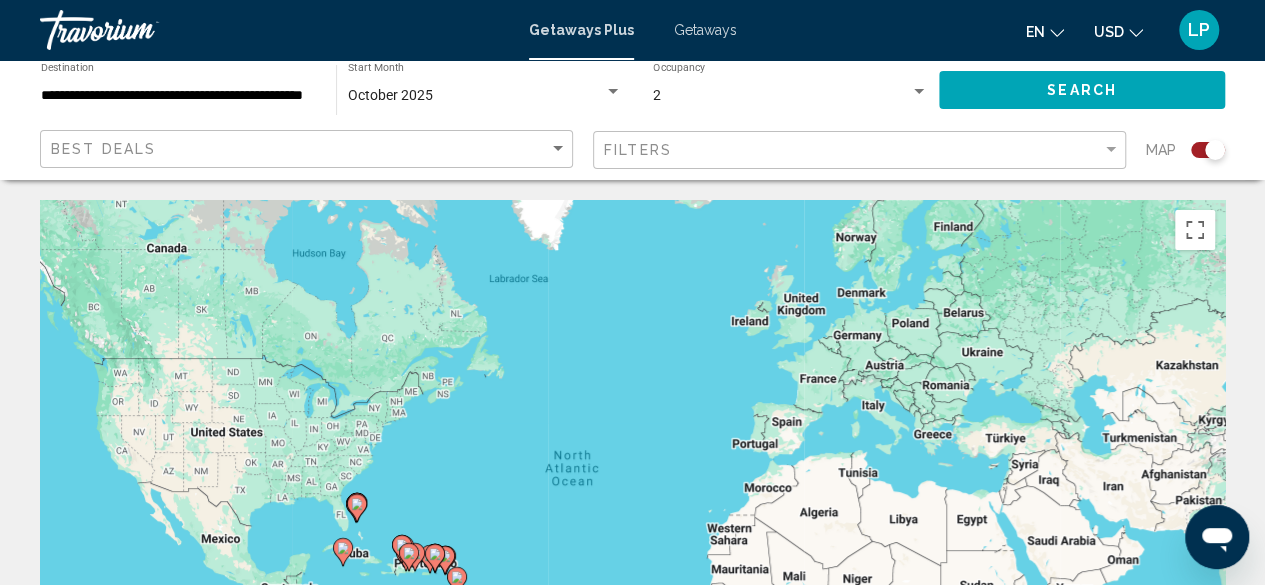 click on "2 Occupancy Any Occupancy" 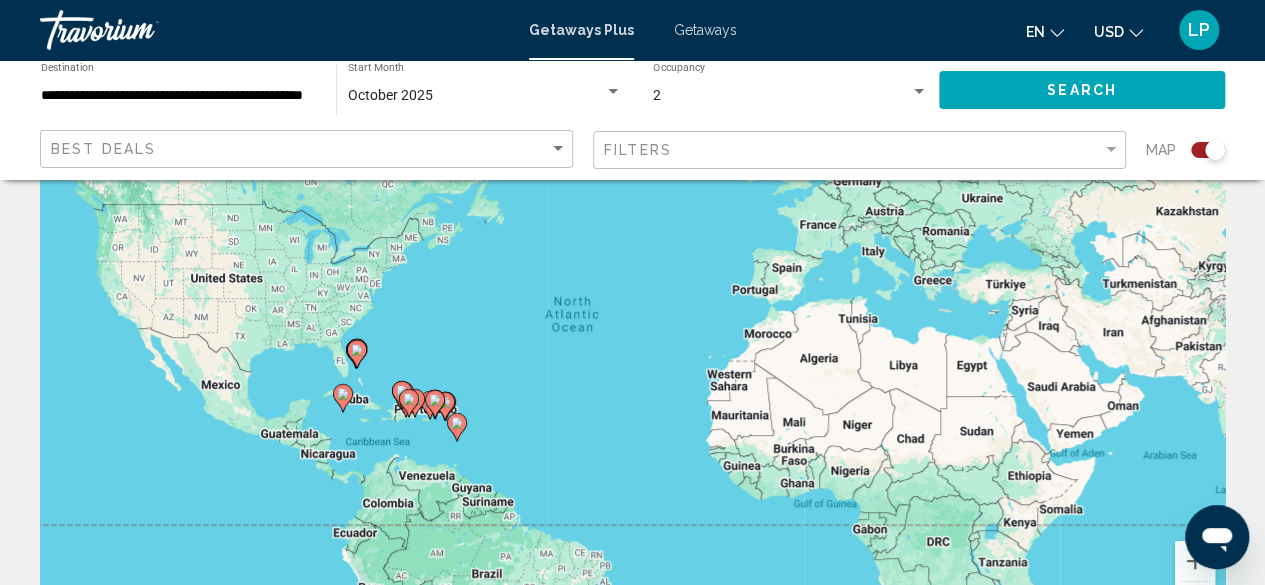 scroll, scrollTop: 0, scrollLeft: 0, axis: both 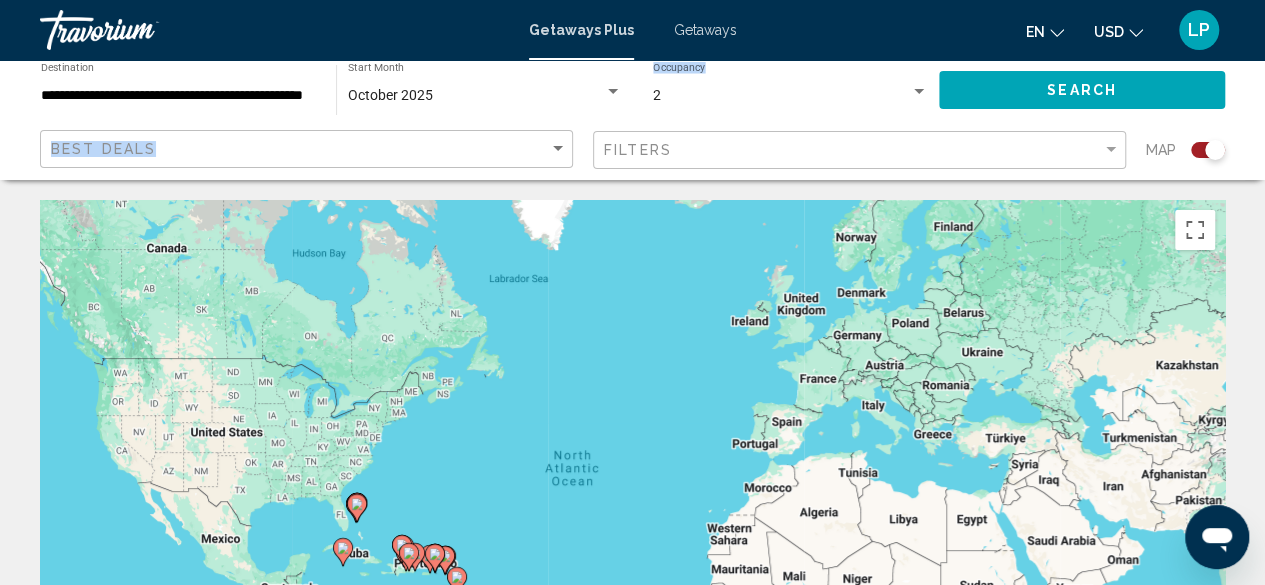 drag, startPoint x: 751, startPoint y: 146, endPoint x: 744, endPoint y: 187, distance: 41.59327 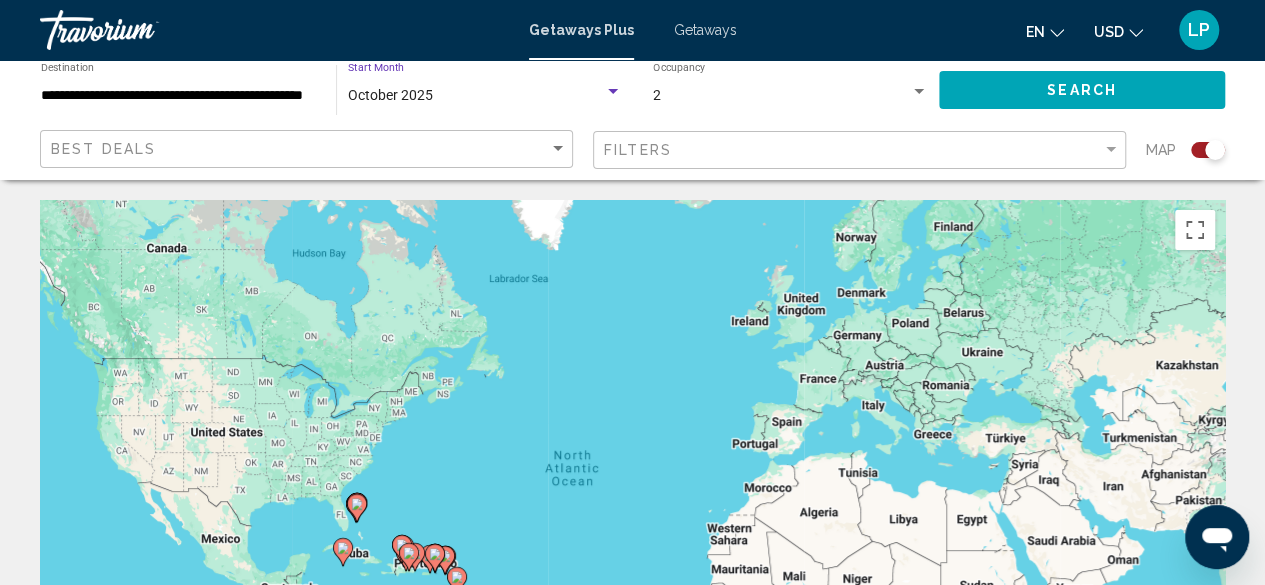 click at bounding box center (613, 91) 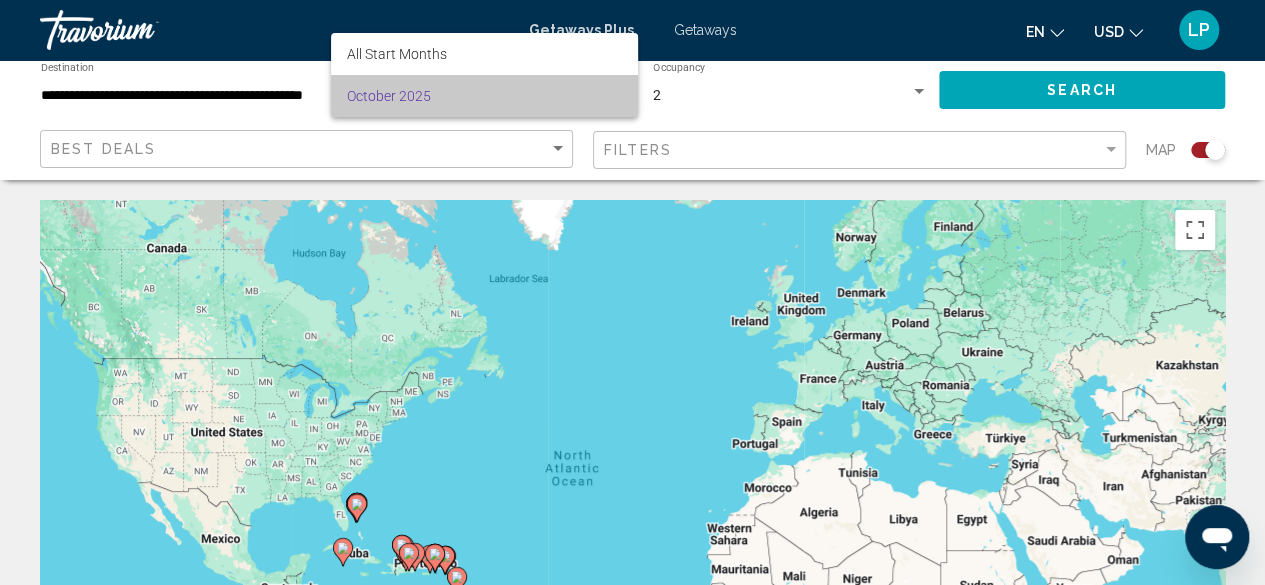 click on "October 2025" at bounding box center (484, 96) 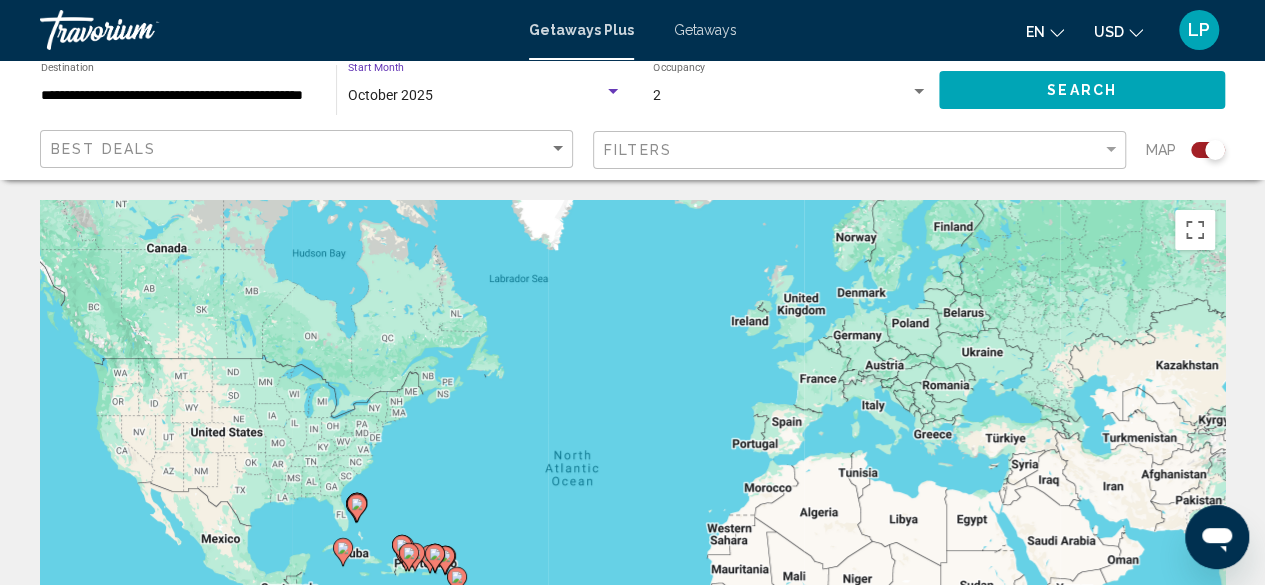 click at bounding box center (613, 91) 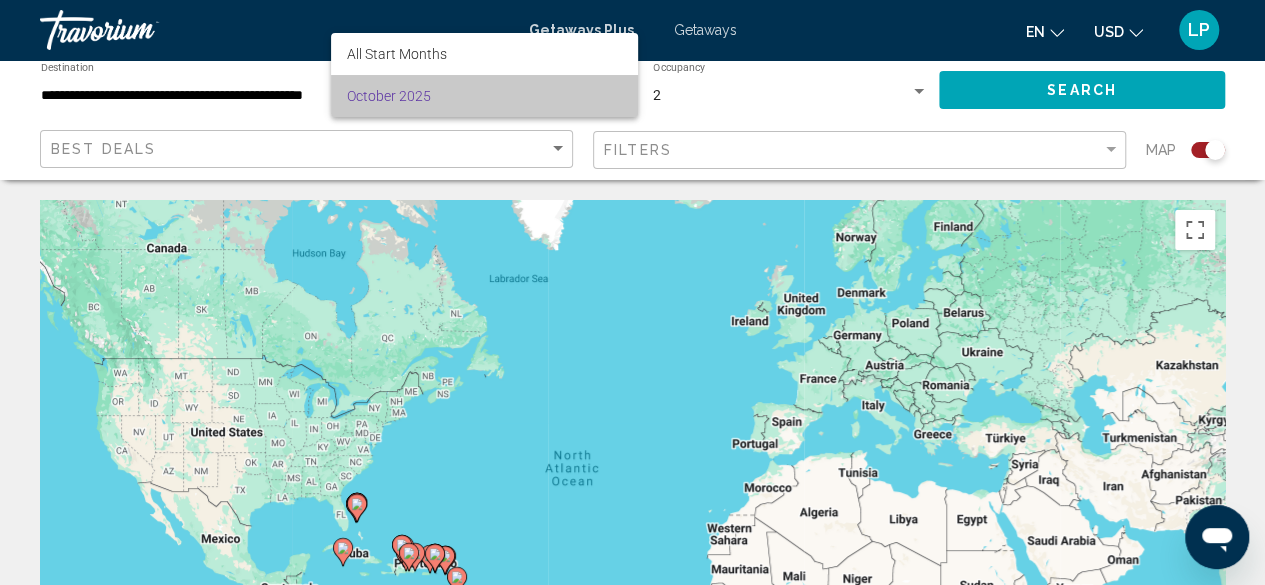 click on "October 2025" at bounding box center (484, 96) 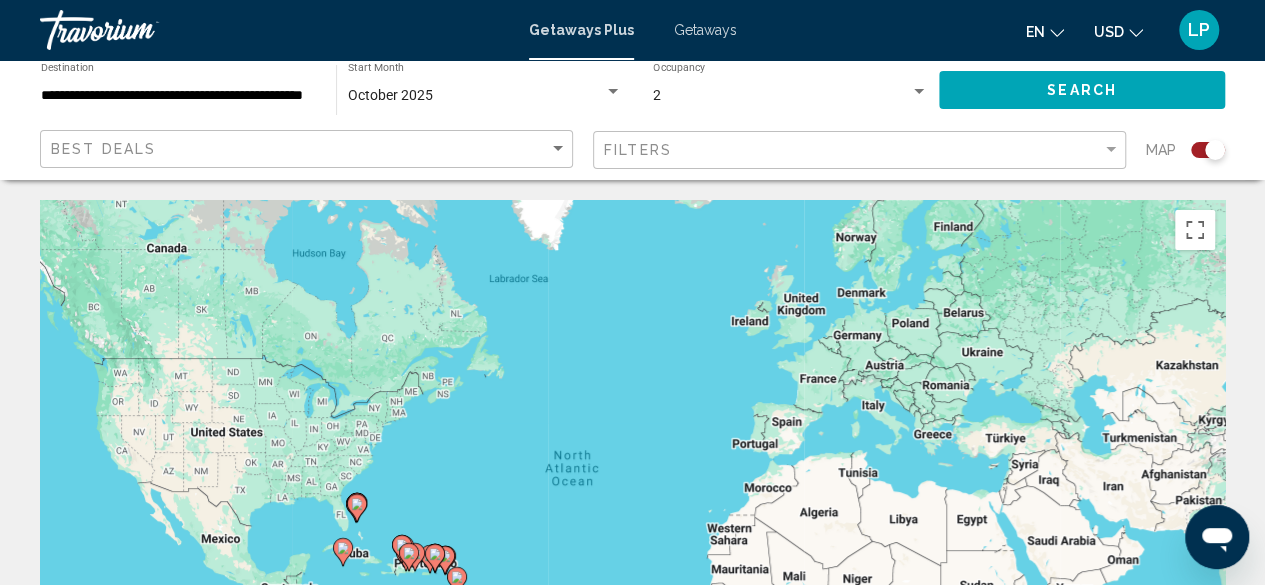 click on "Best Deals Filters Map" 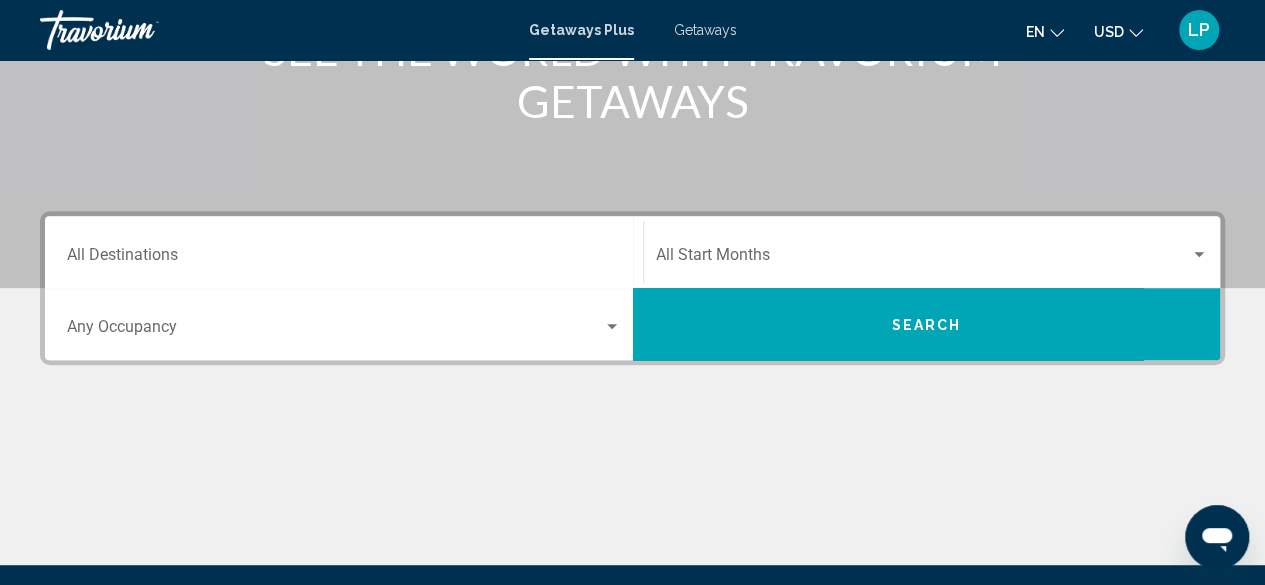 scroll, scrollTop: 313, scrollLeft: 0, axis: vertical 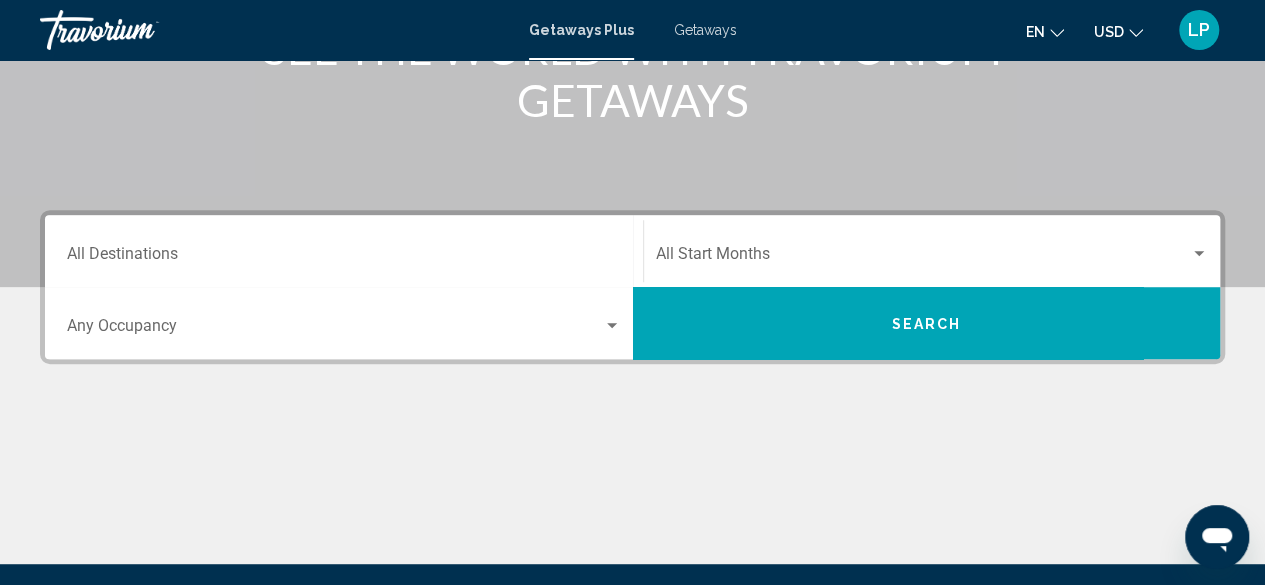click on "Getaways" at bounding box center (705, 30) 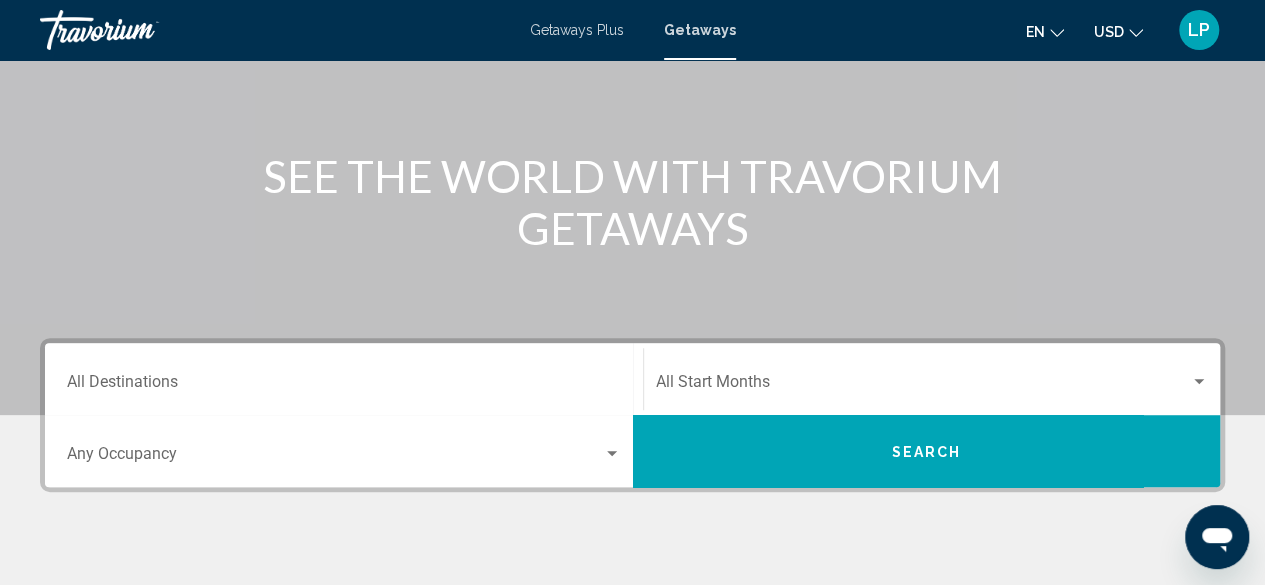 scroll, scrollTop: 187, scrollLeft: 0, axis: vertical 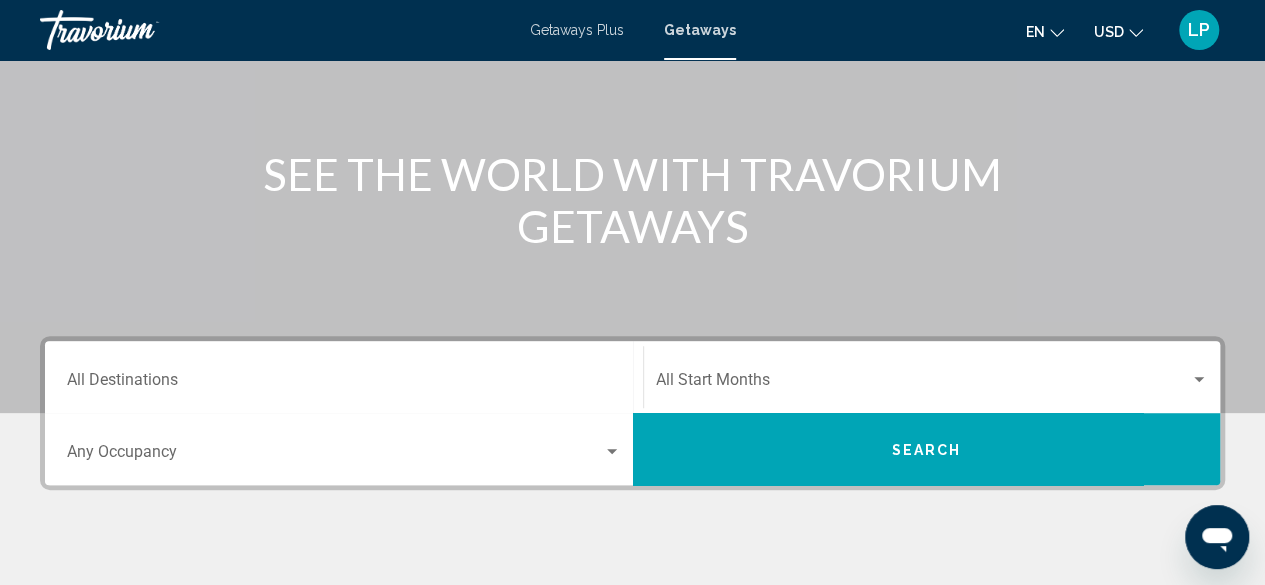 click on "Destination All Destinations" at bounding box center (344, 377) 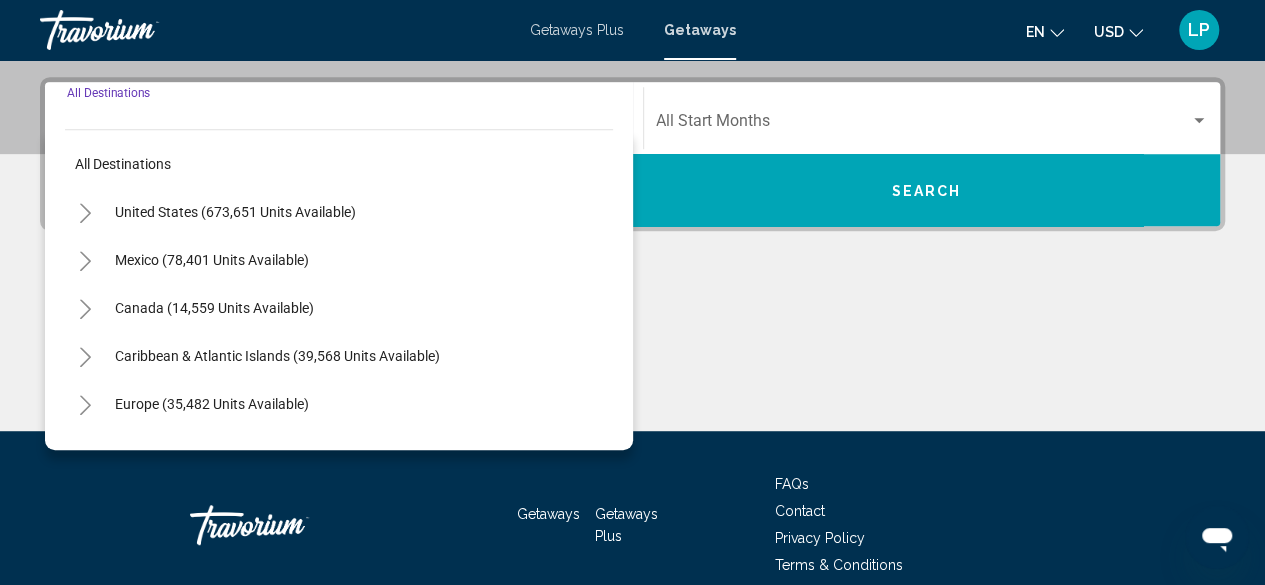 scroll, scrollTop: 458, scrollLeft: 0, axis: vertical 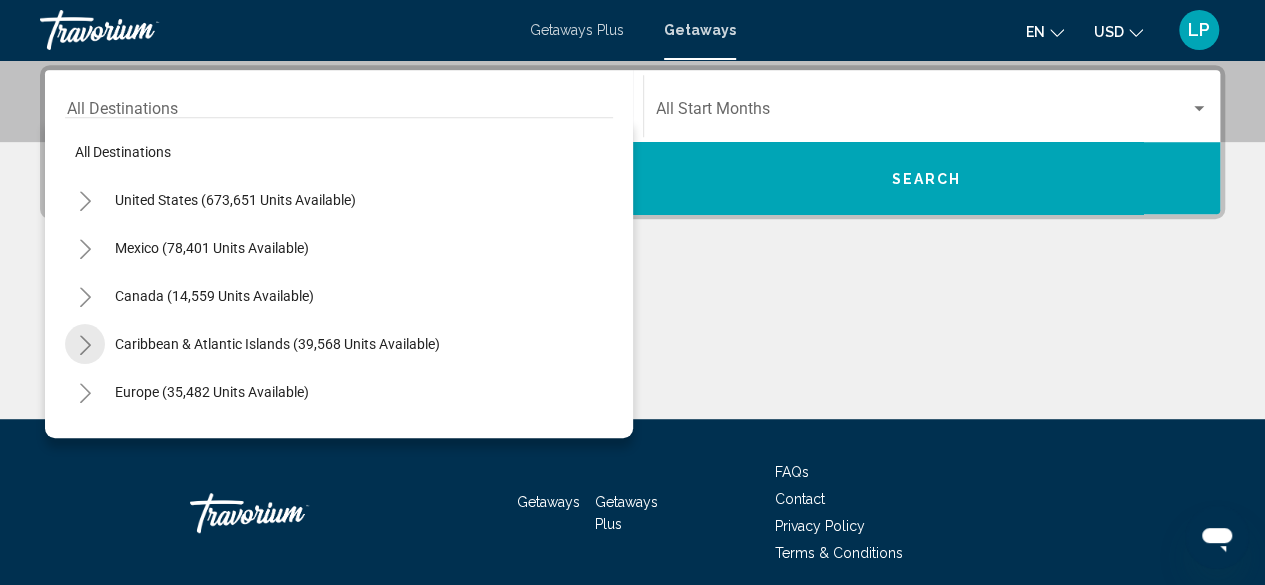 click 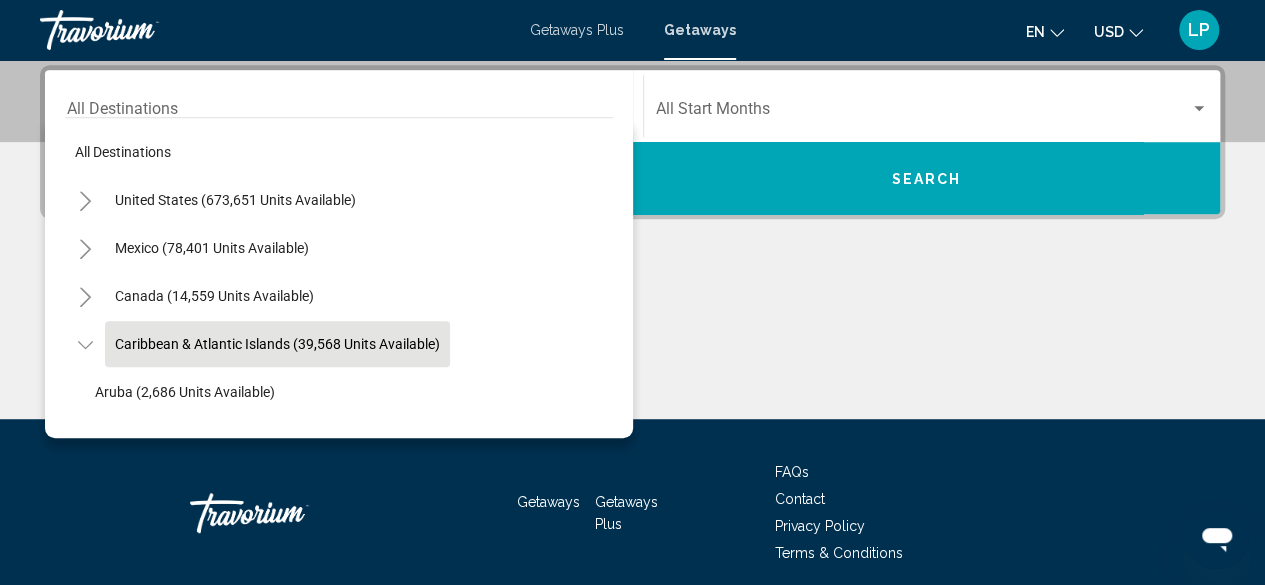 click on "Caribbean & Atlantic Islands (39,568 units available)" at bounding box center [212, 1016] 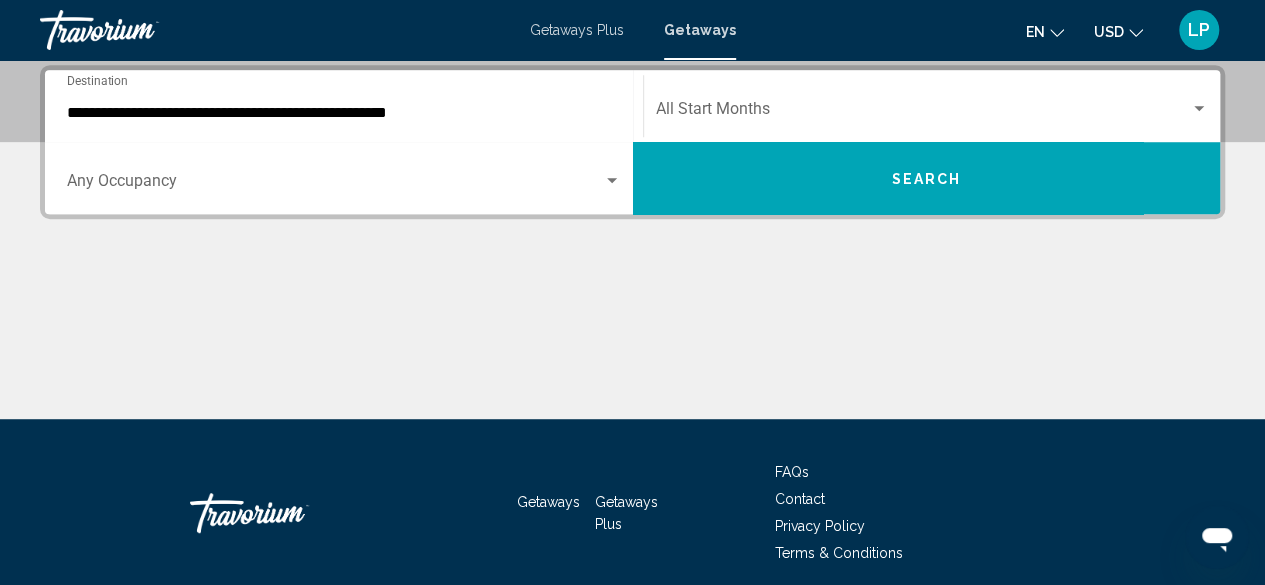 click on "Start Month All Start Months" 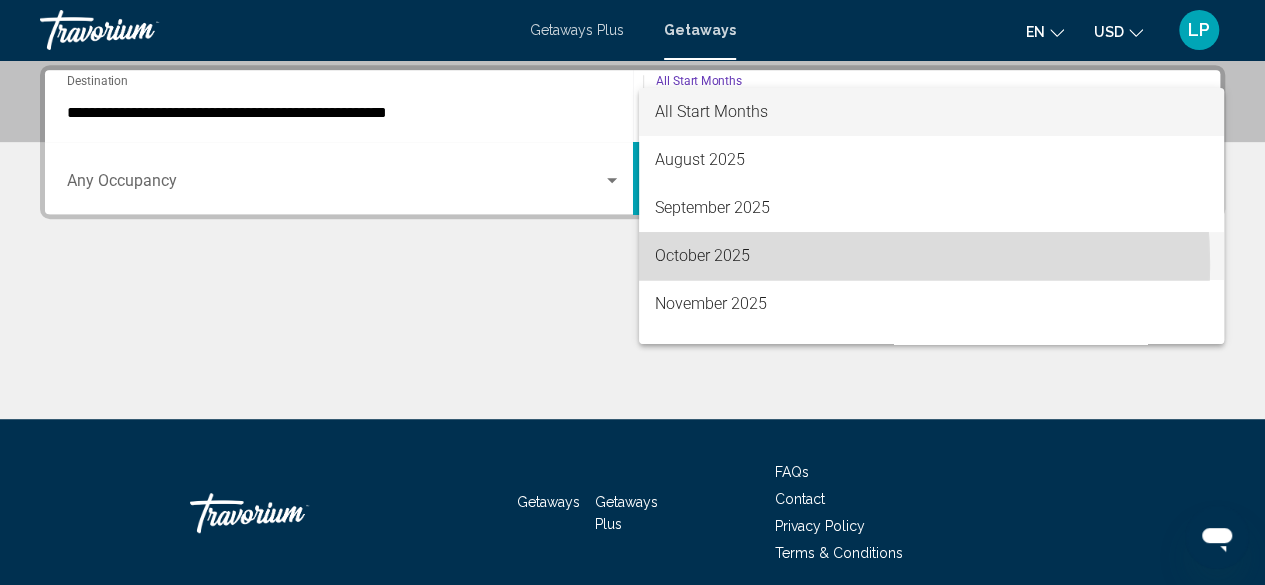 click on "October 2025" at bounding box center (931, 256) 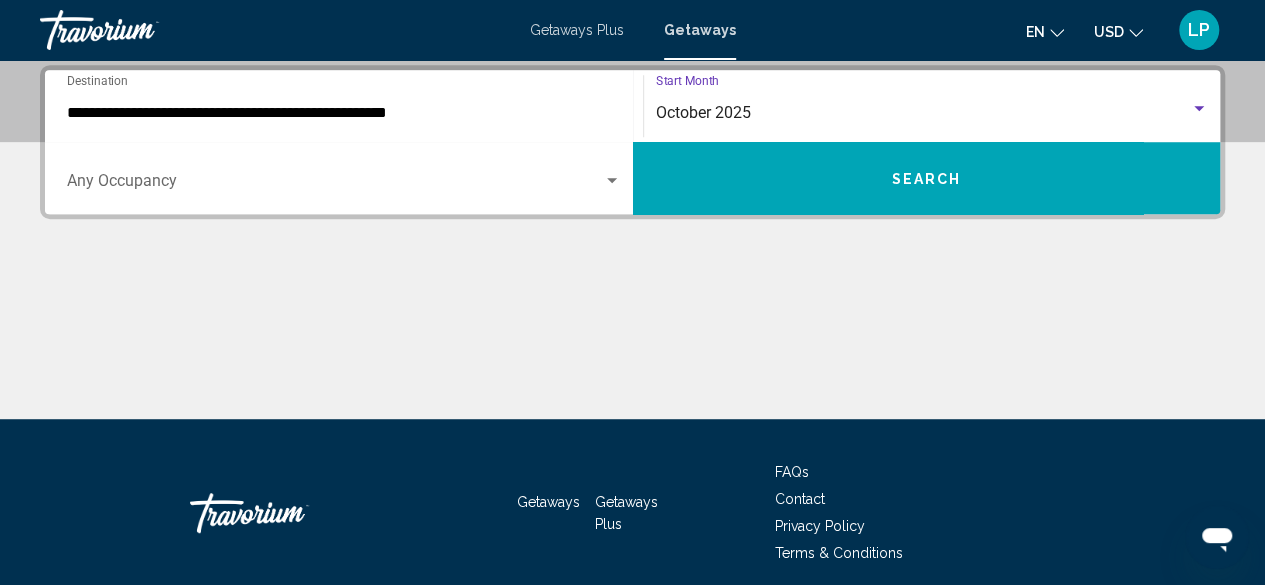click on "Search" at bounding box center (927, 178) 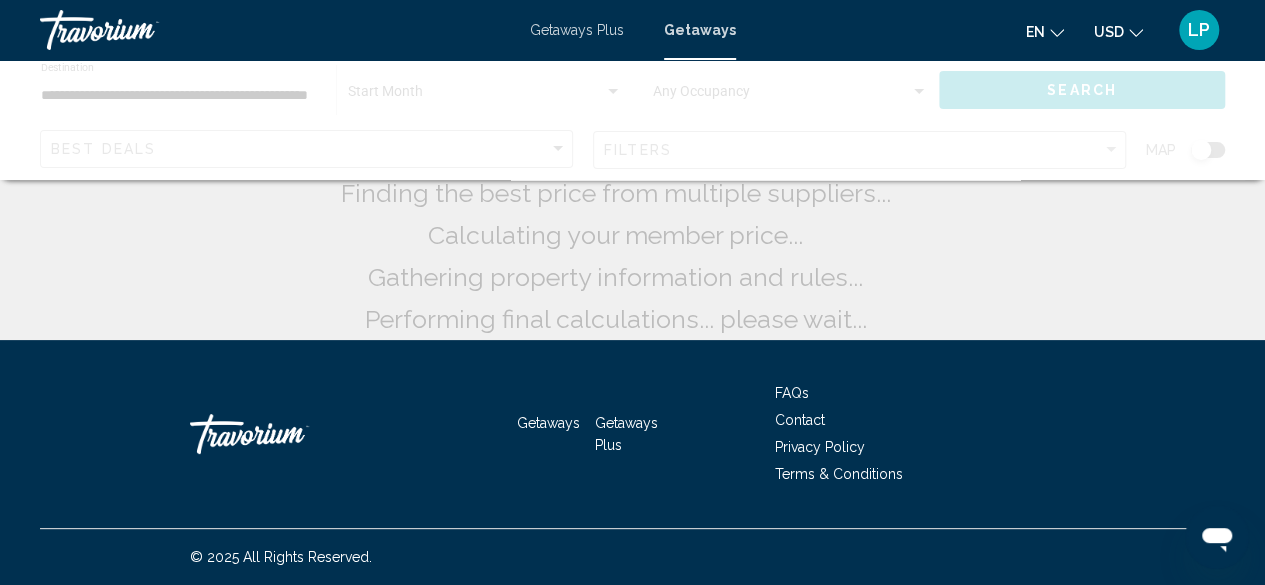 scroll, scrollTop: 0, scrollLeft: 0, axis: both 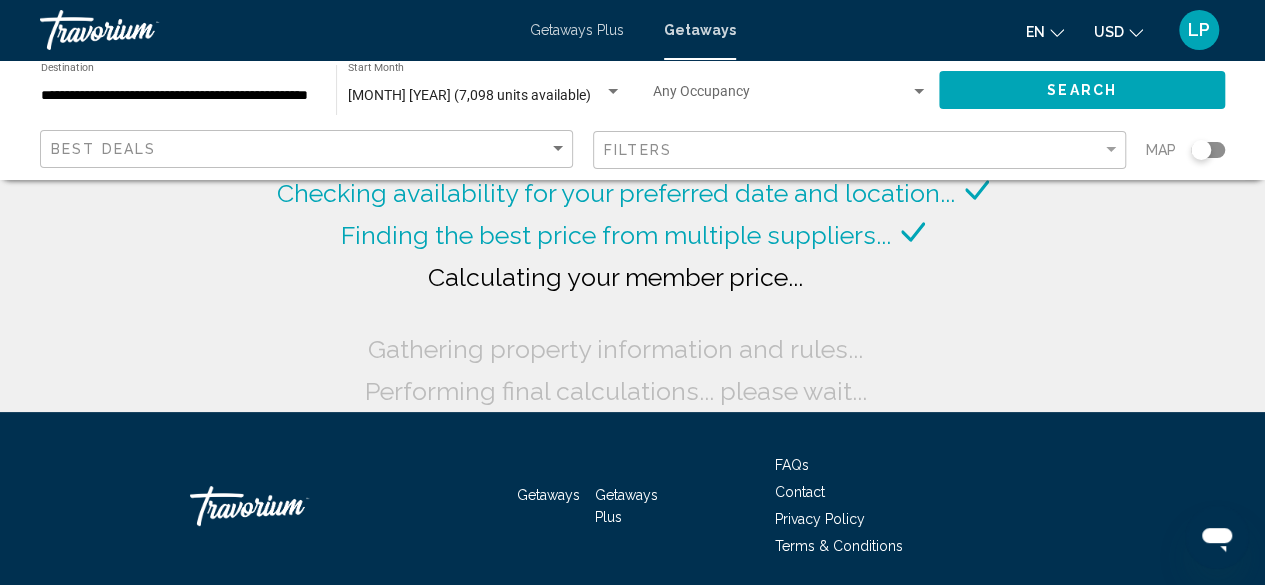 click on "Best Deals" 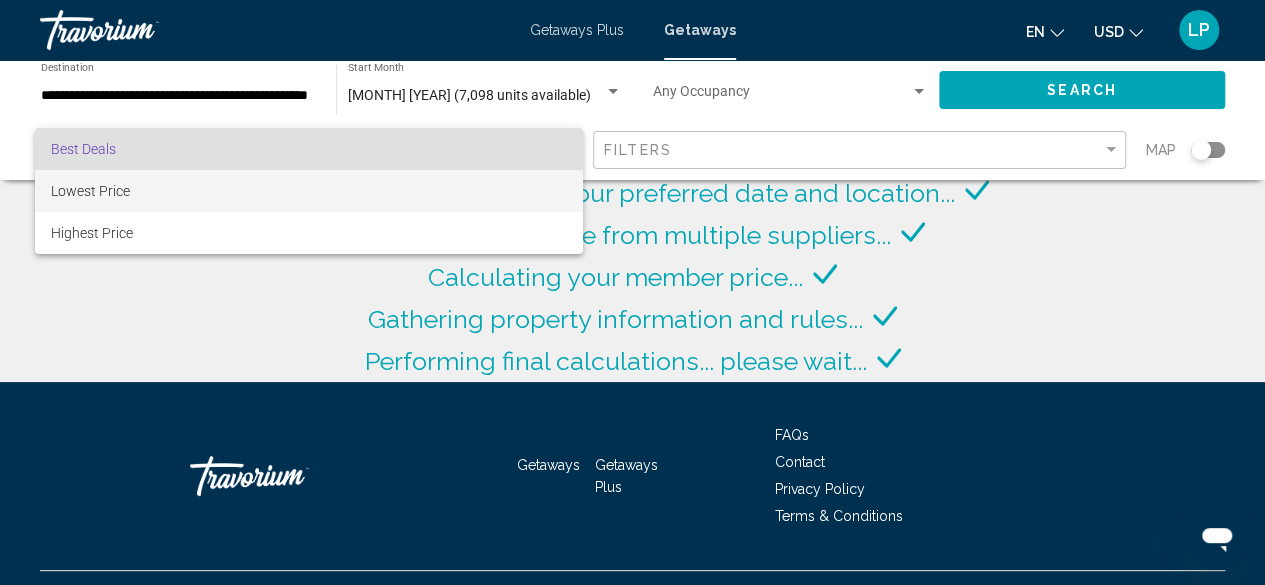 click on "Lowest Price" at bounding box center [309, 191] 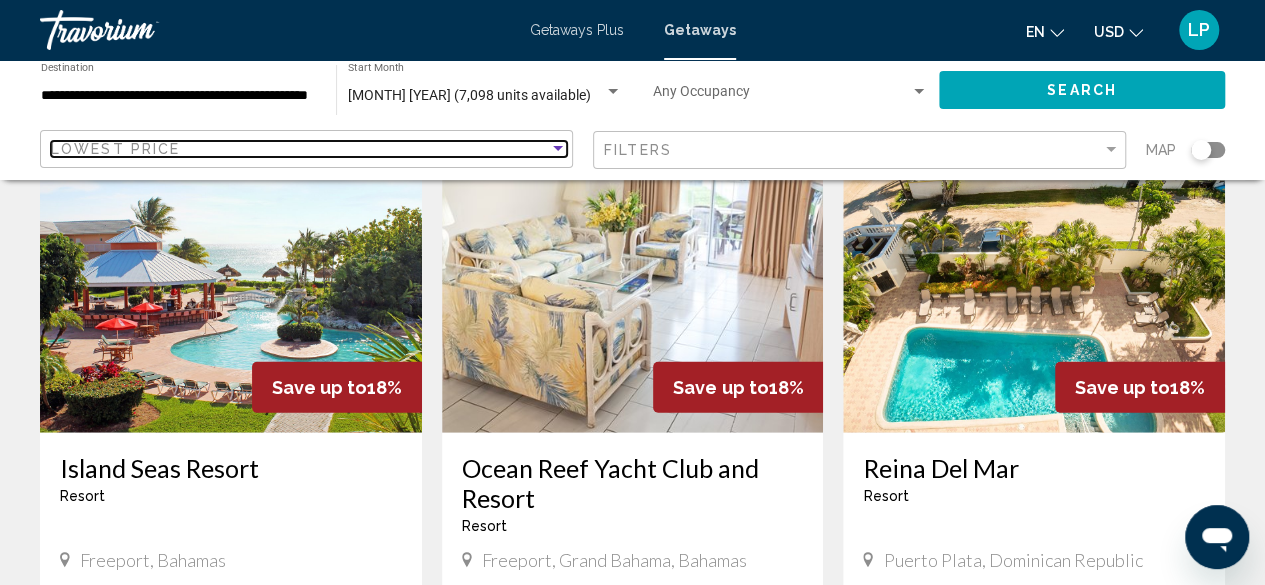 scroll, scrollTop: 2314, scrollLeft: 0, axis: vertical 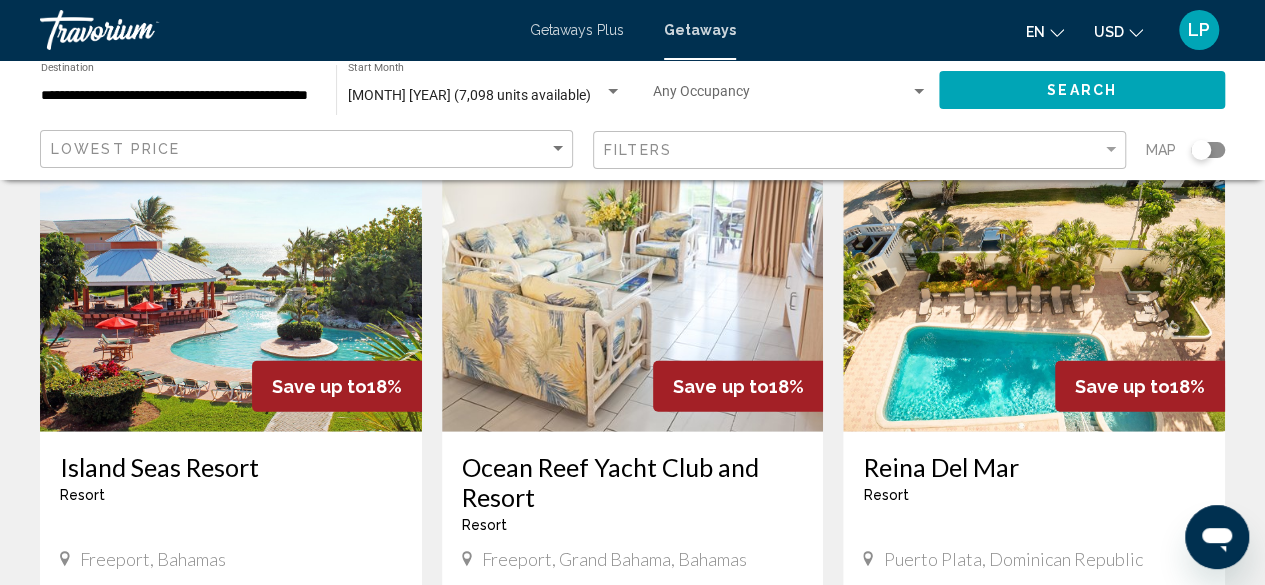 click 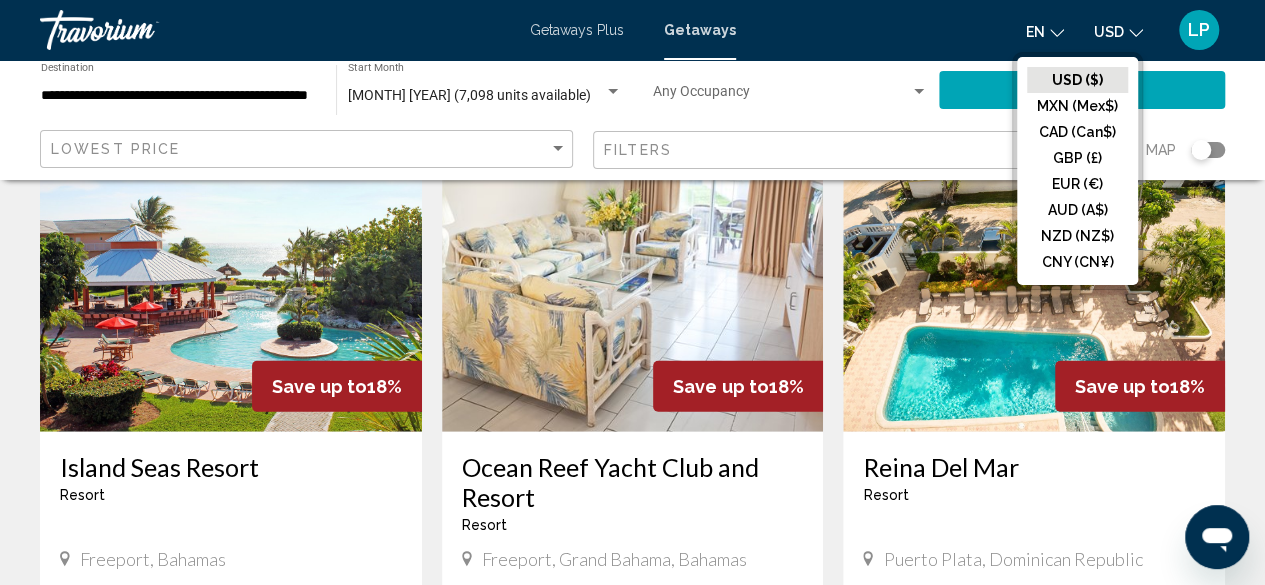 click 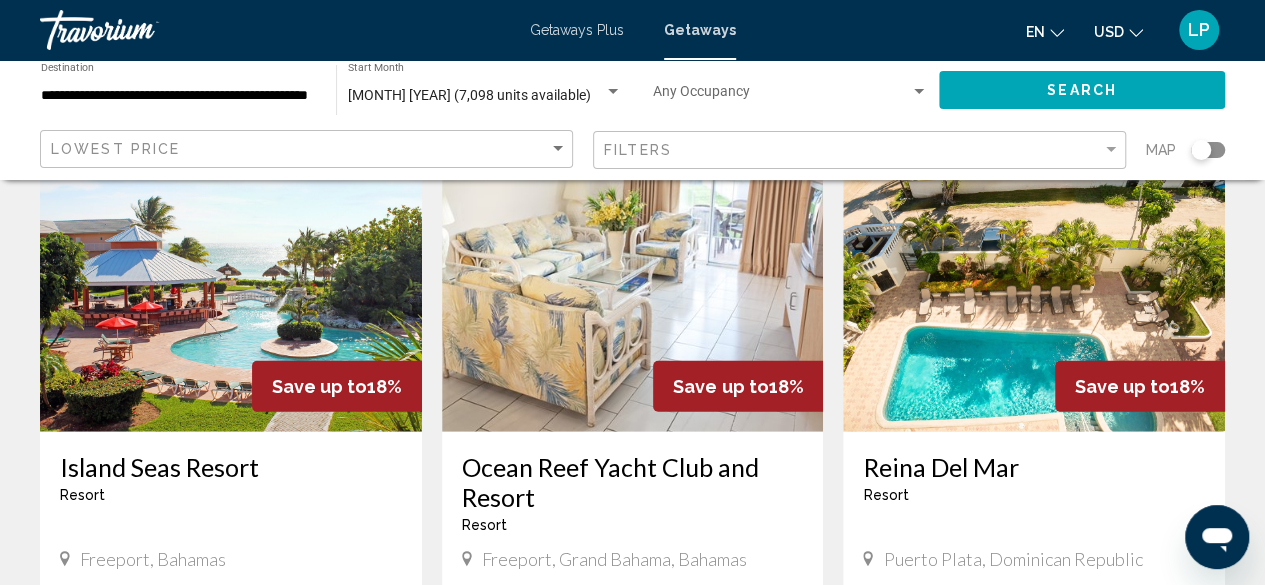 click on "Occupancy Any Occupancy" 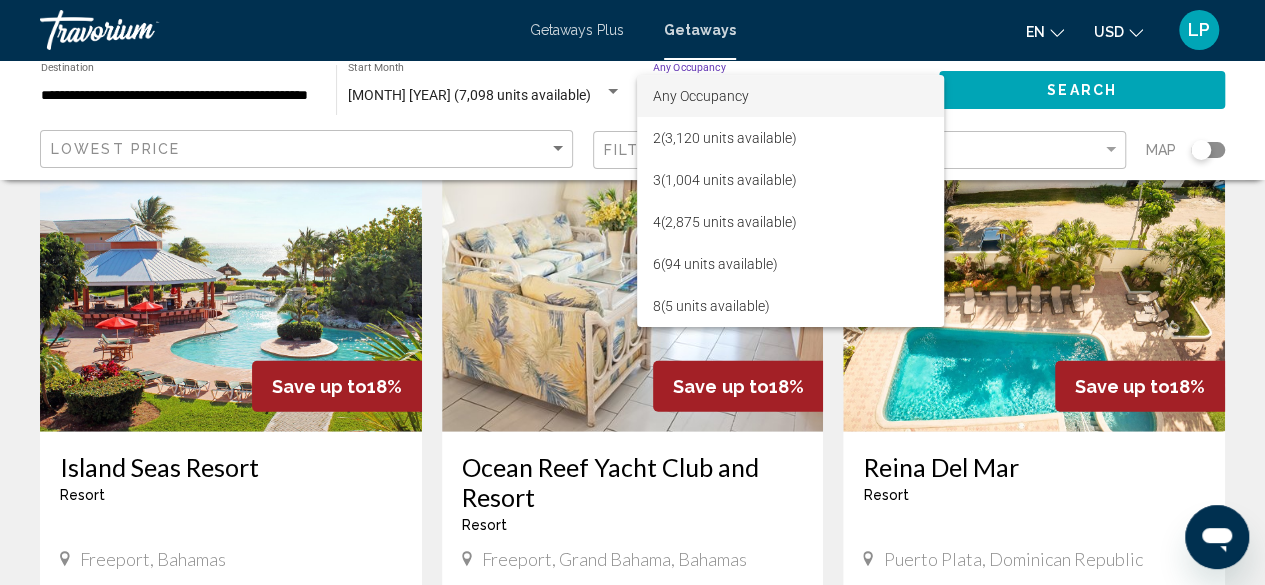 click at bounding box center [632, 292] 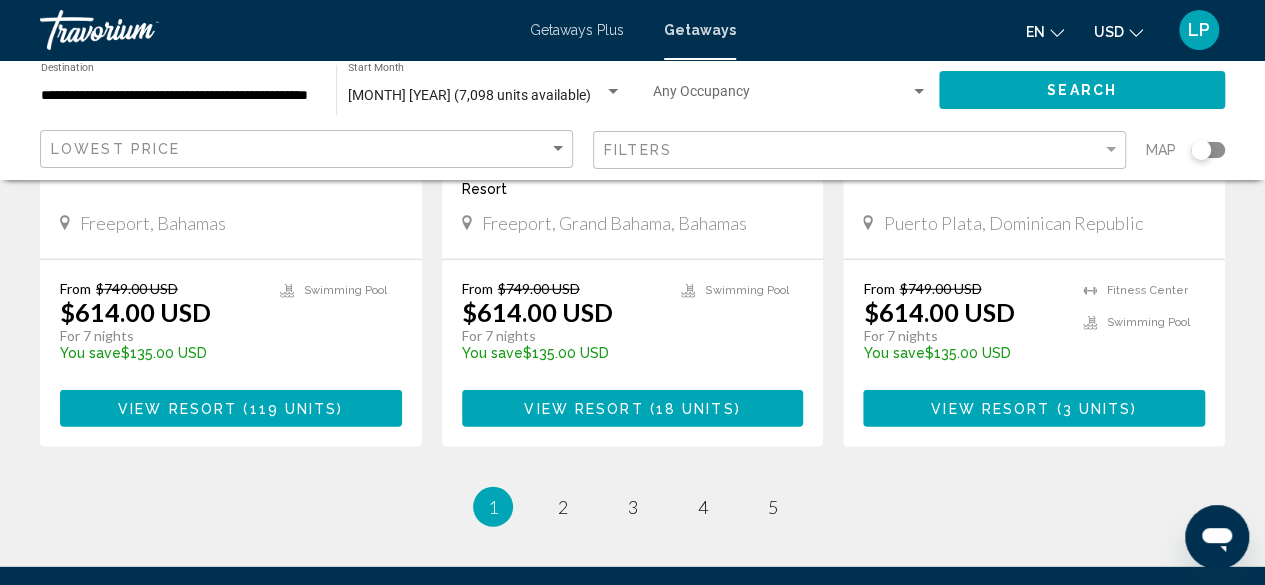 scroll, scrollTop: 2724, scrollLeft: 0, axis: vertical 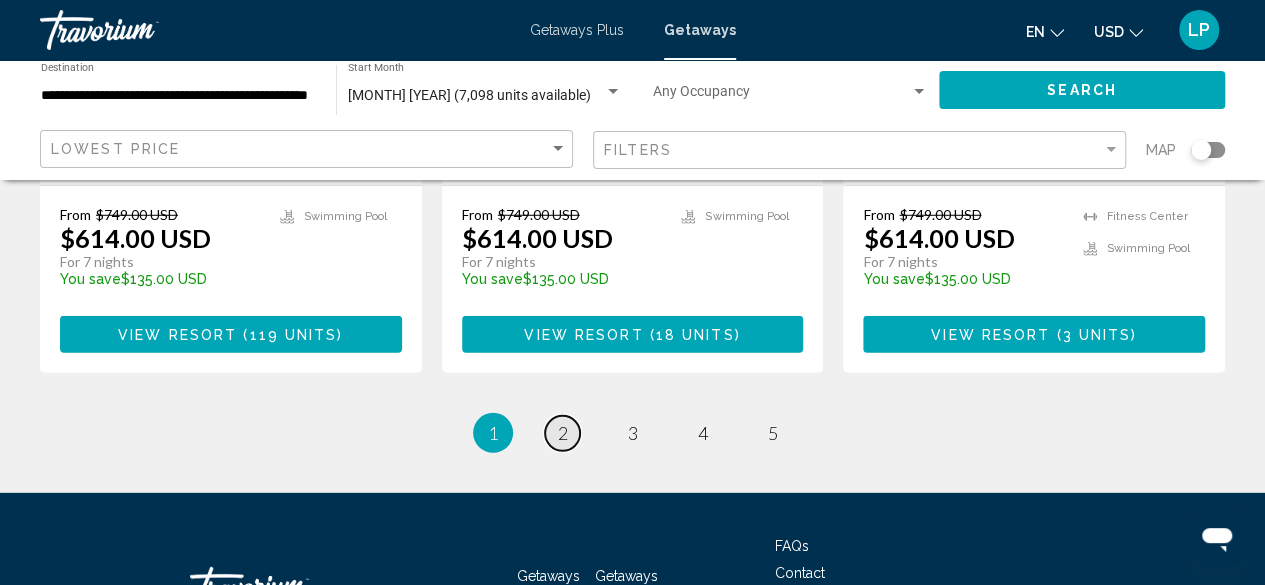 click on "2" at bounding box center (563, 433) 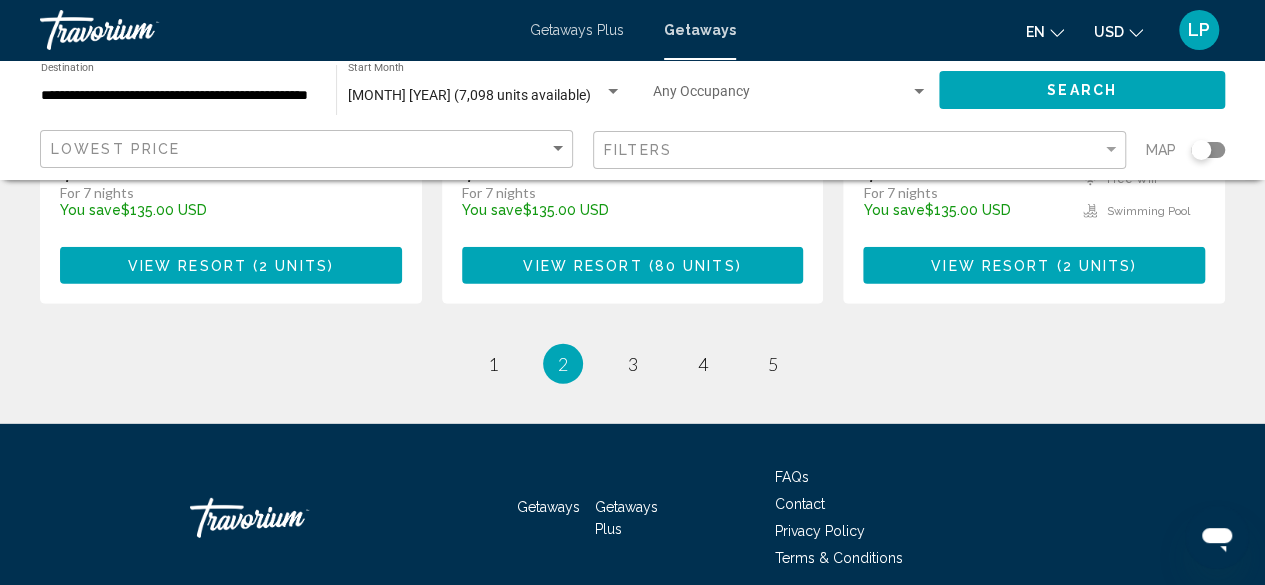 scroll, scrollTop: 2866, scrollLeft: 0, axis: vertical 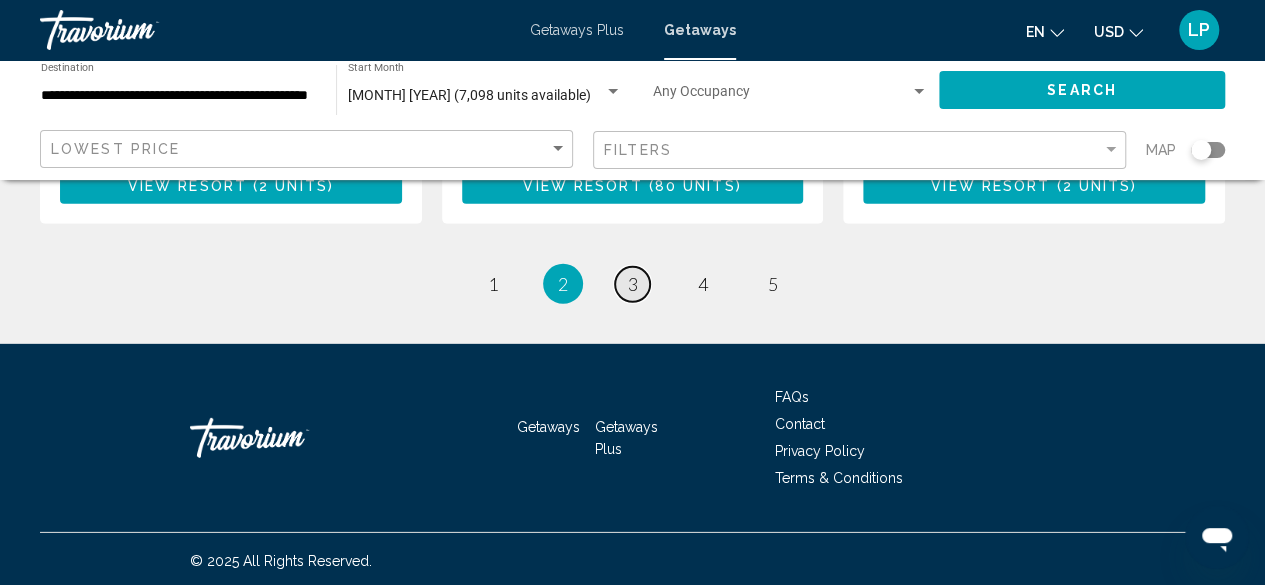 click on "3" at bounding box center [633, 284] 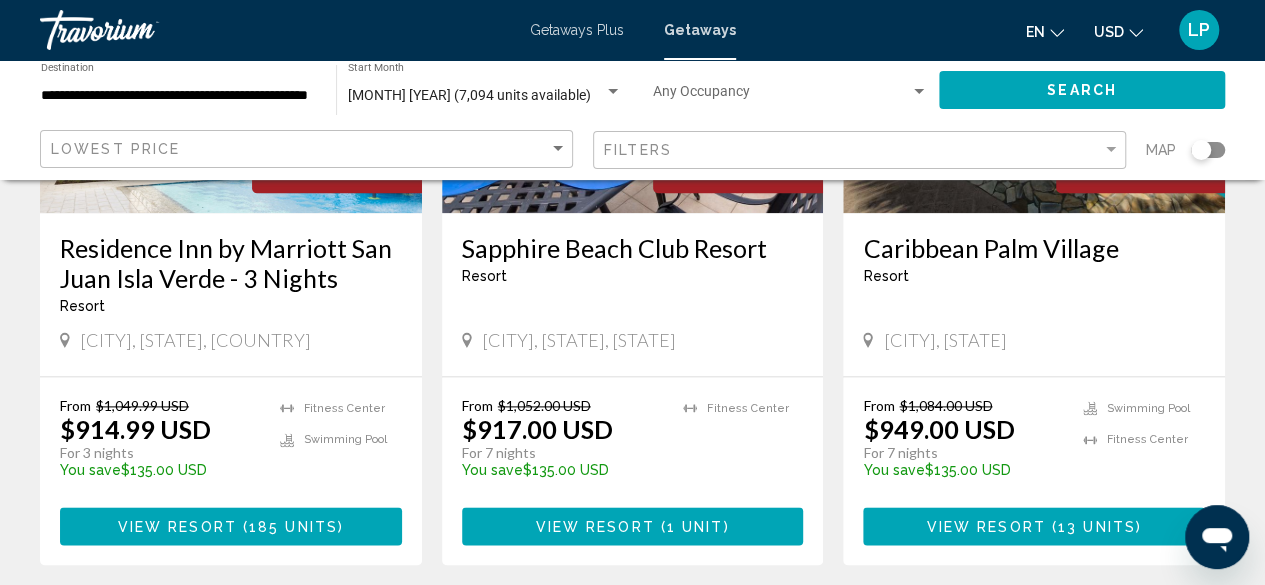scroll, scrollTop: 1091, scrollLeft: 0, axis: vertical 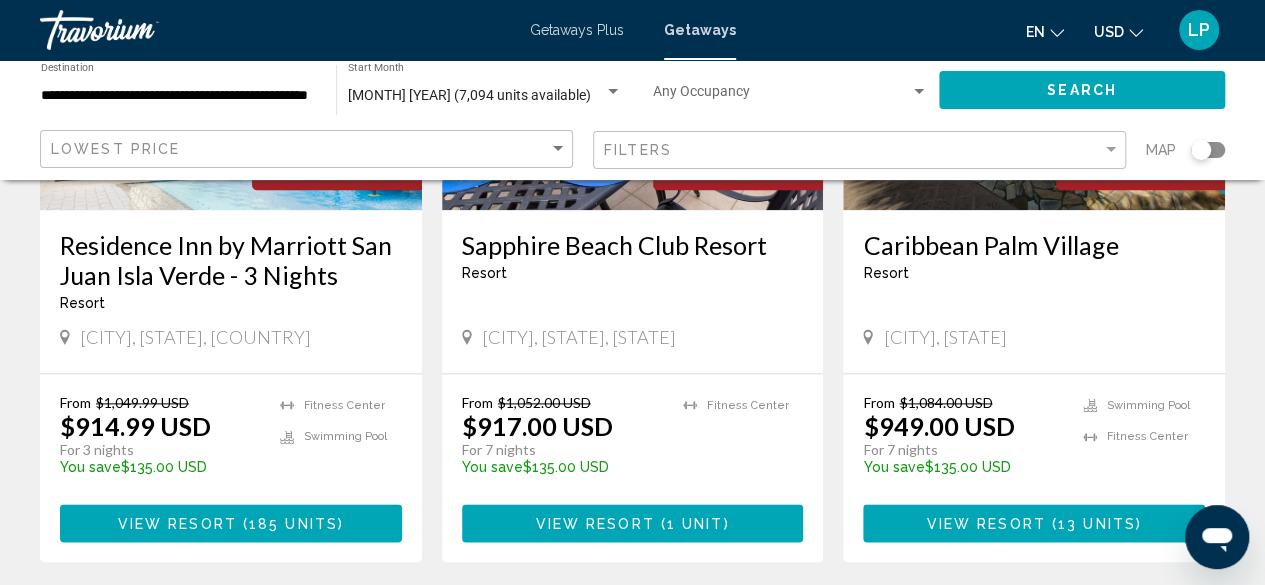 click at bounding box center [140, 30] 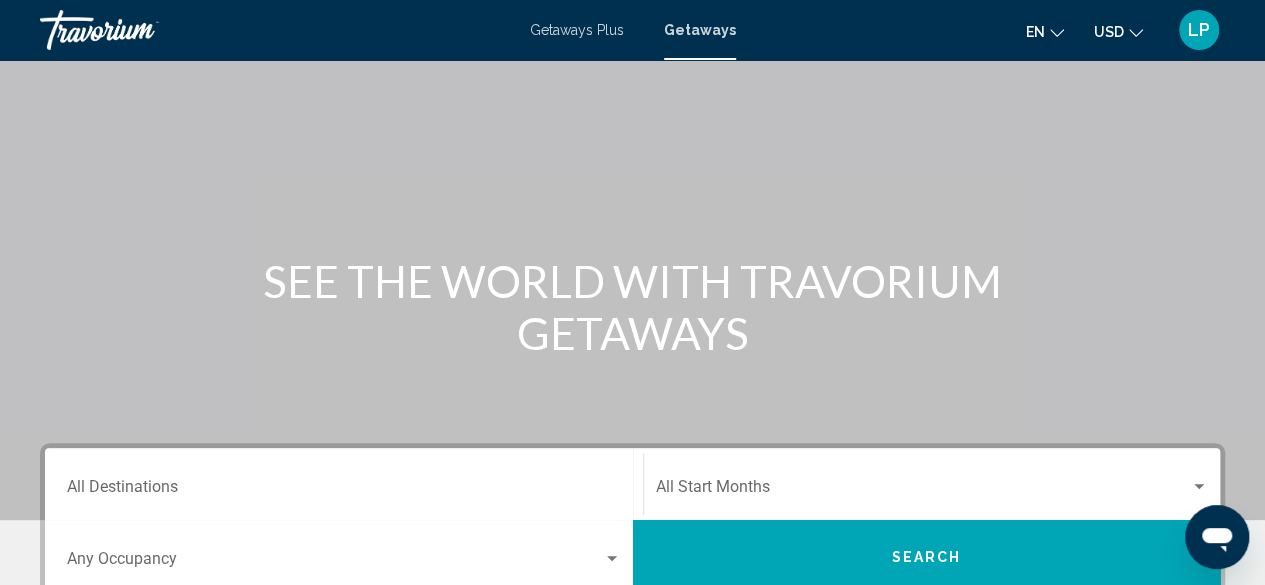scroll, scrollTop: 79, scrollLeft: 0, axis: vertical 